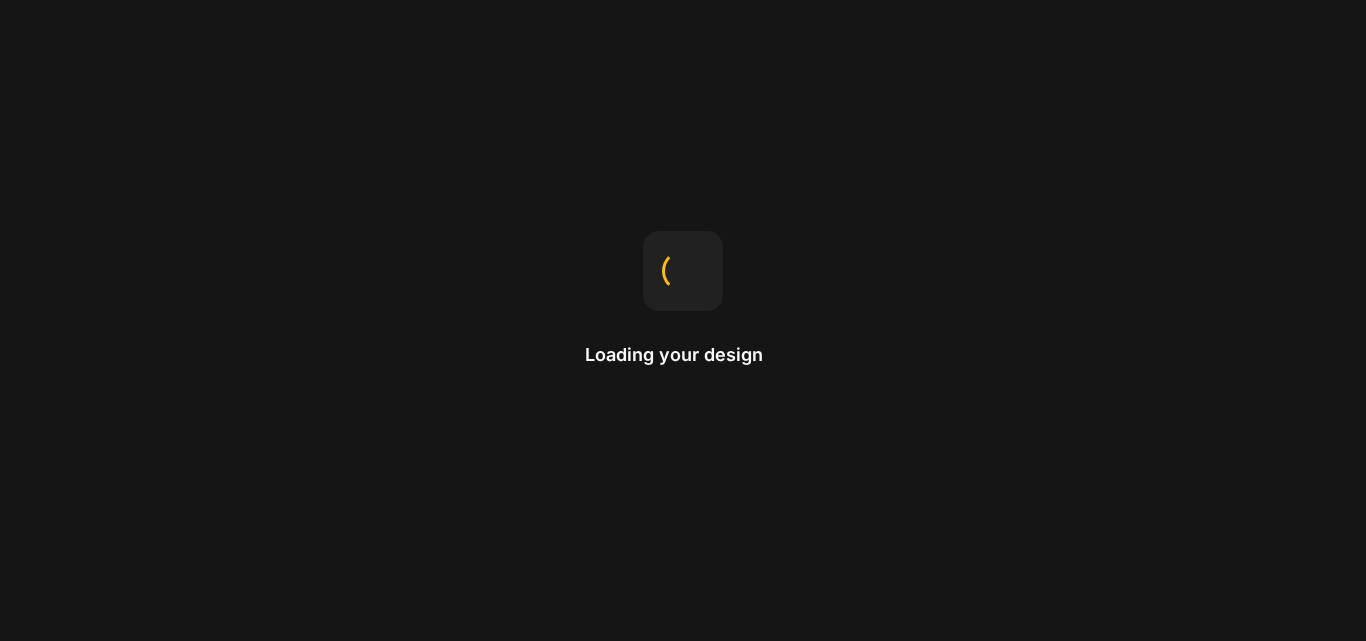 scroll, scrollTop: 0, scrollLeft: 0, axis: both 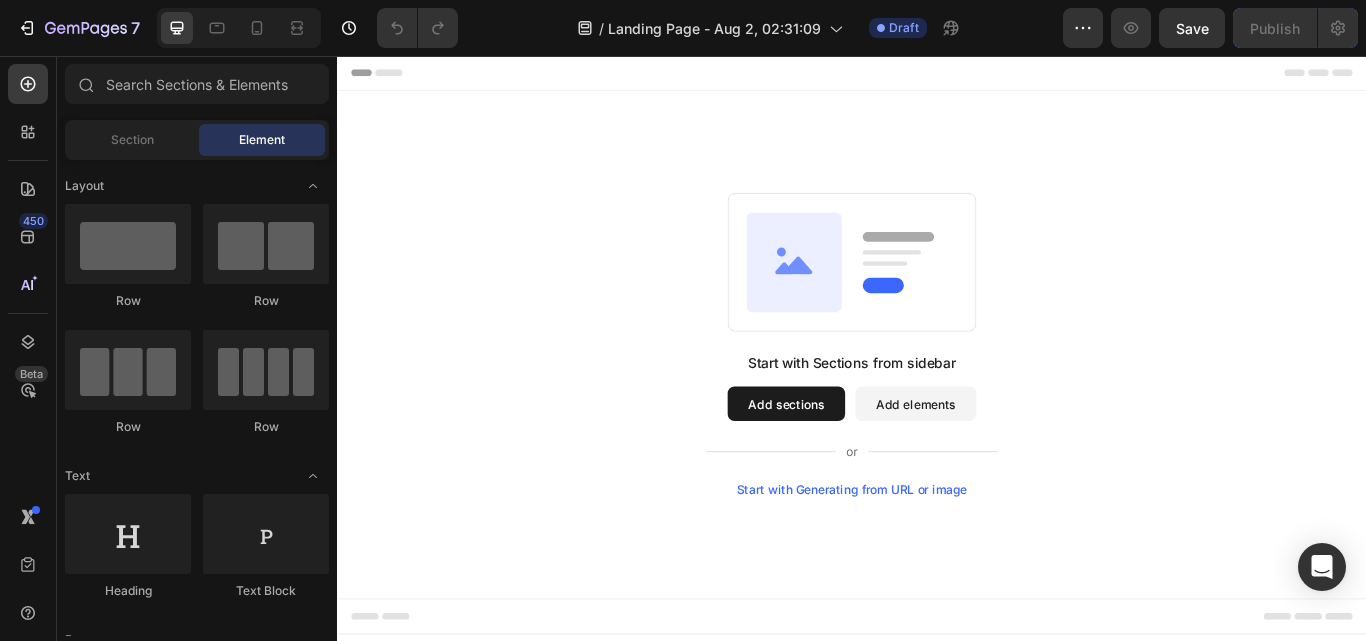click on "Start with Generating from URL or image" at bounding box center (937, 562) 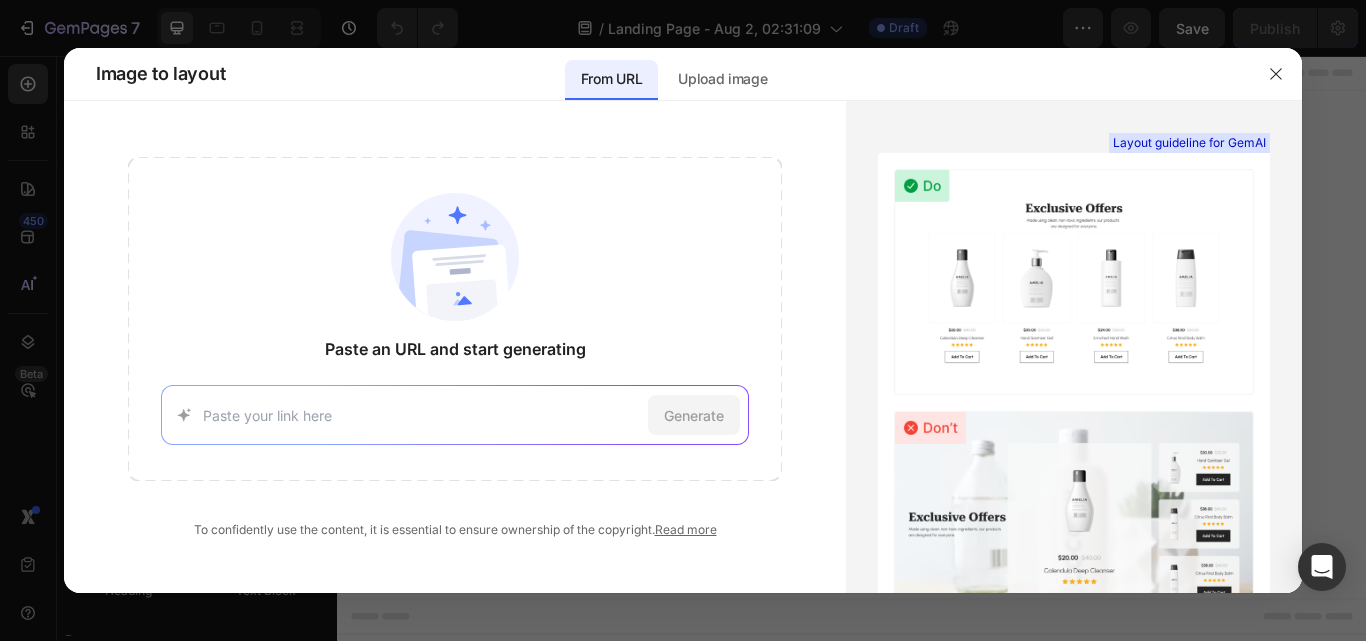 click at bounding box center [422, 415] 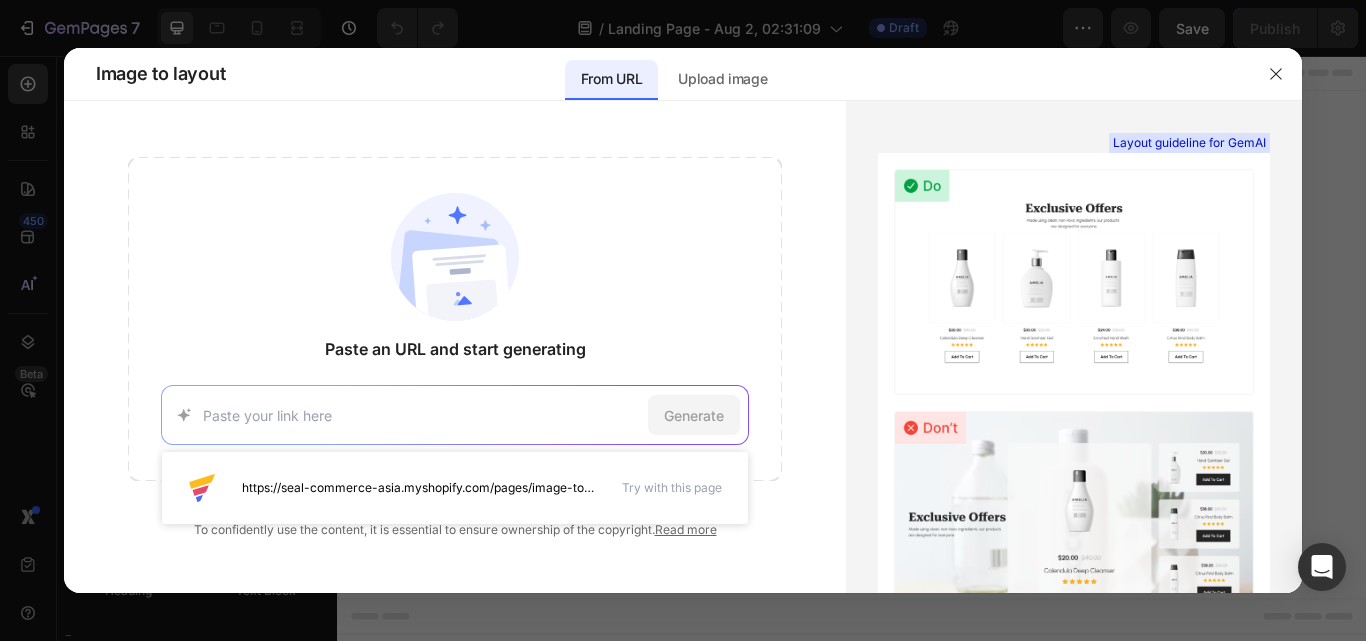 paste on "https://uae.microless.com/" 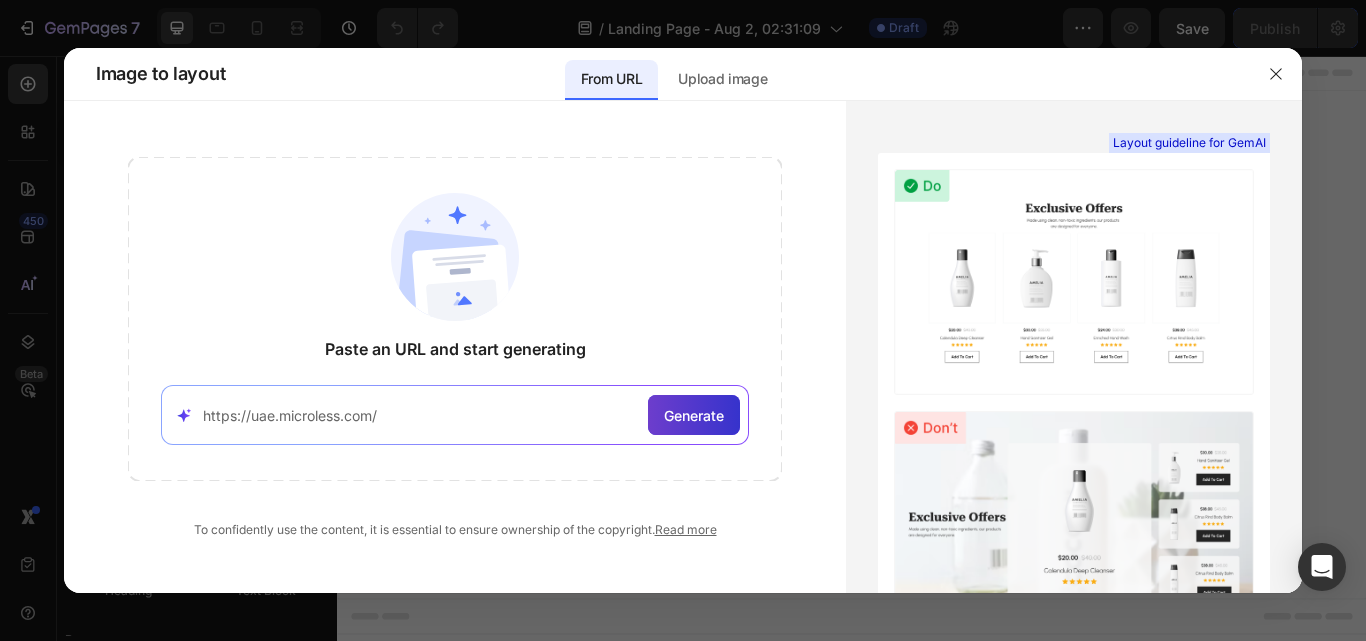 type on "https://uae.microless.com/" 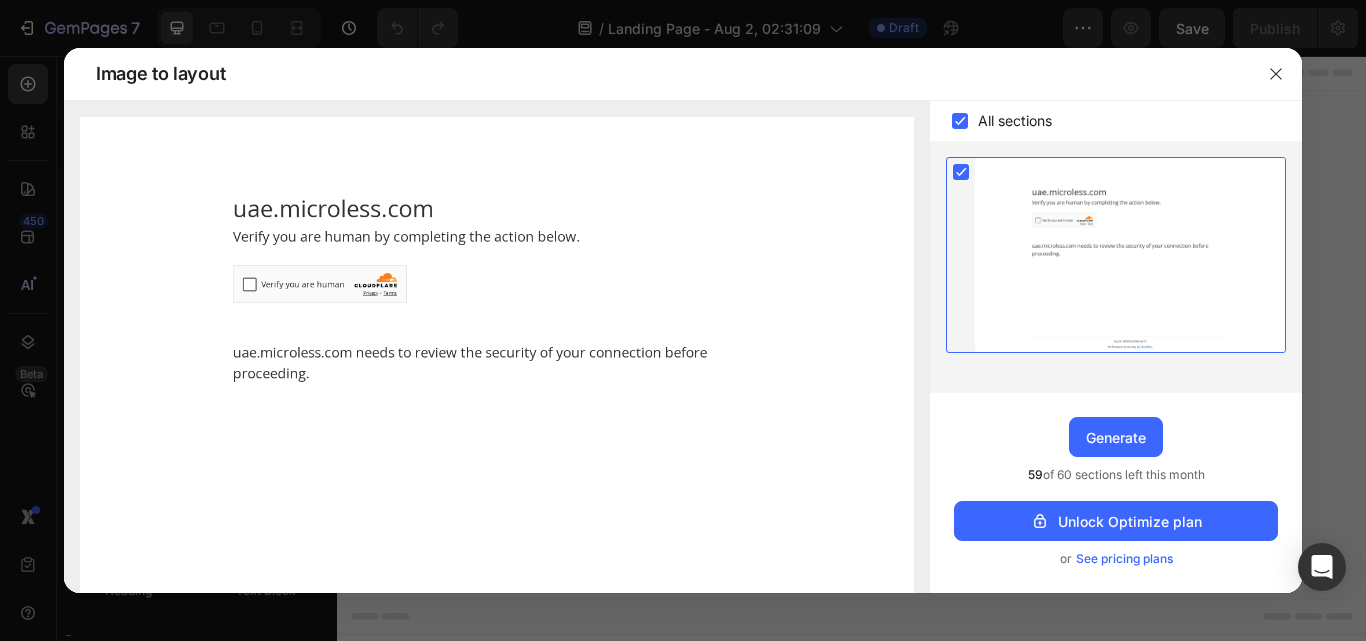 click at bounding box center (497, 377) 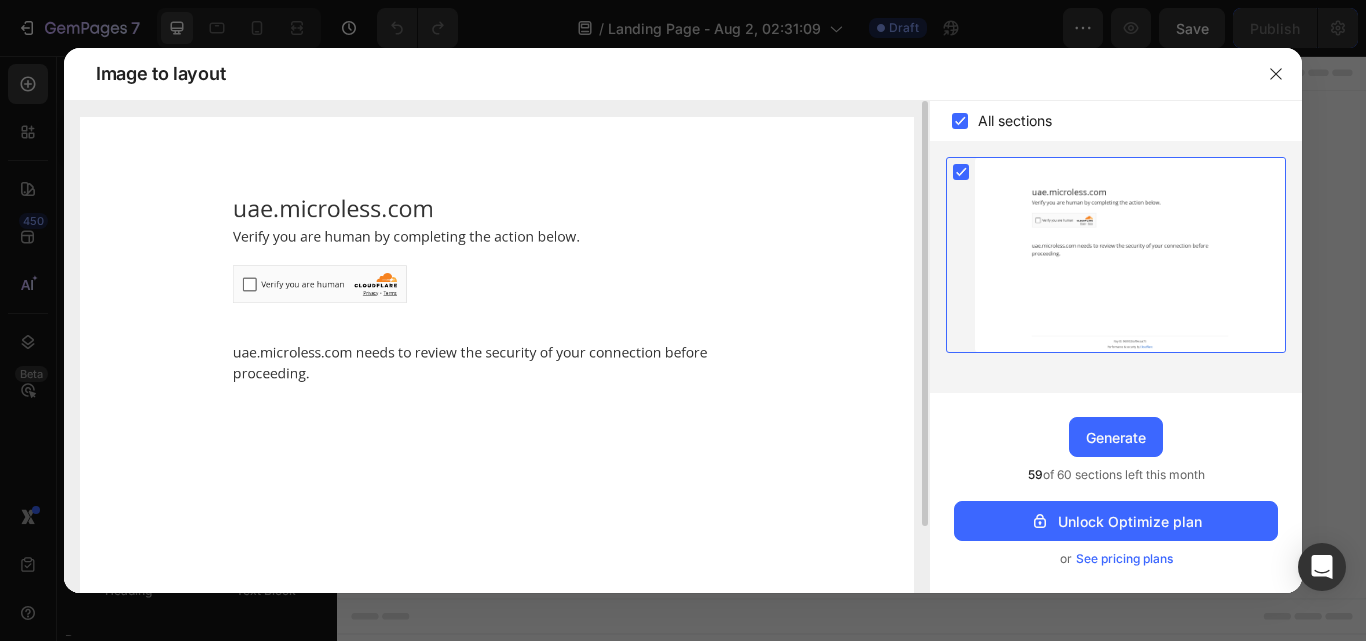 scroll, scrollTop: 77, scrollLeft: 0, axis: vertical 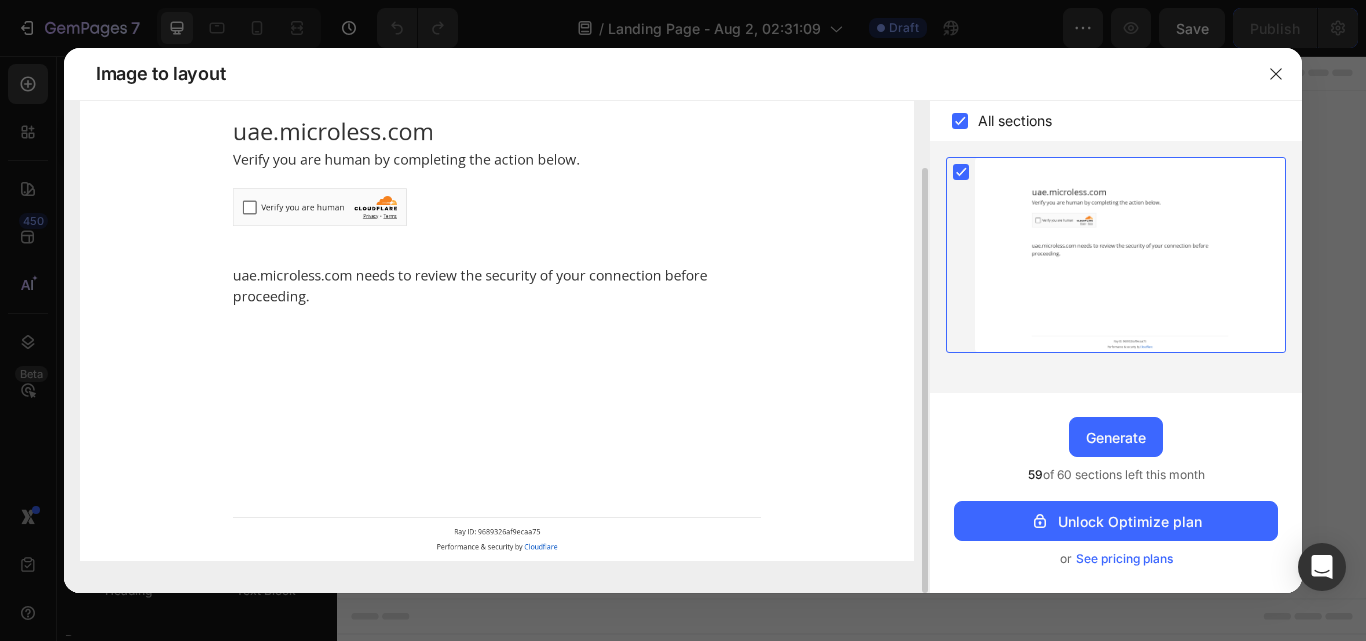 click at bounding box center [497, 300] 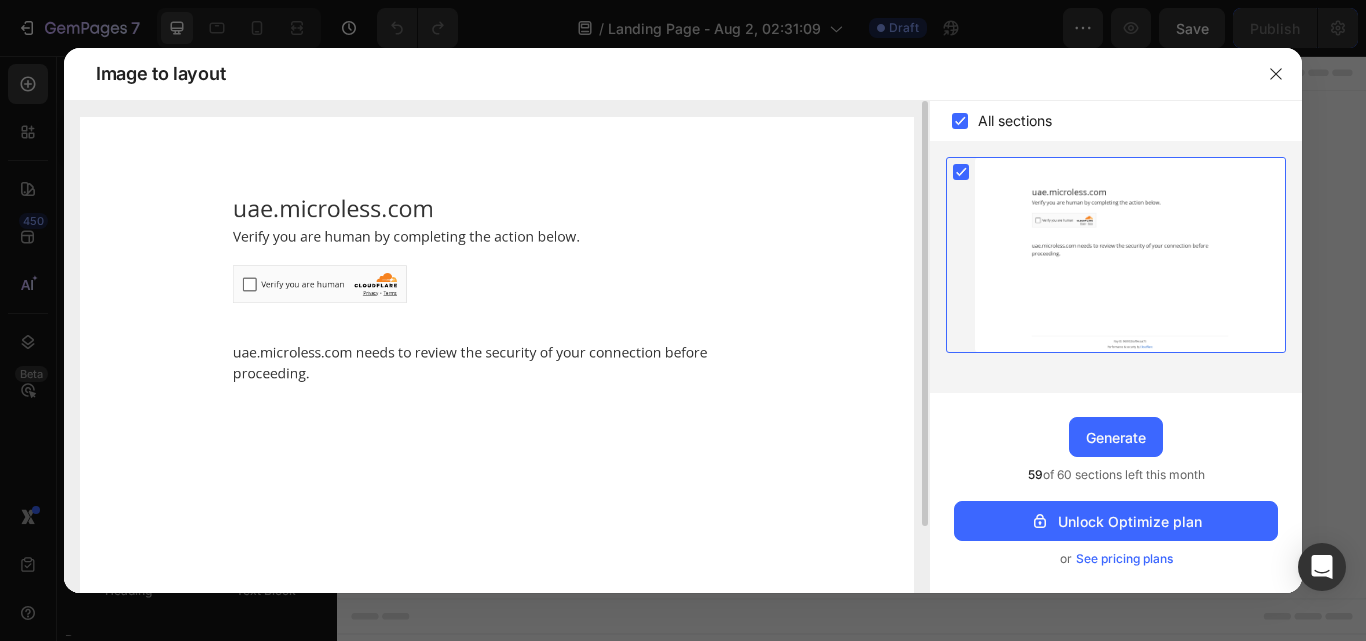 click at bounding box center (497, 377) 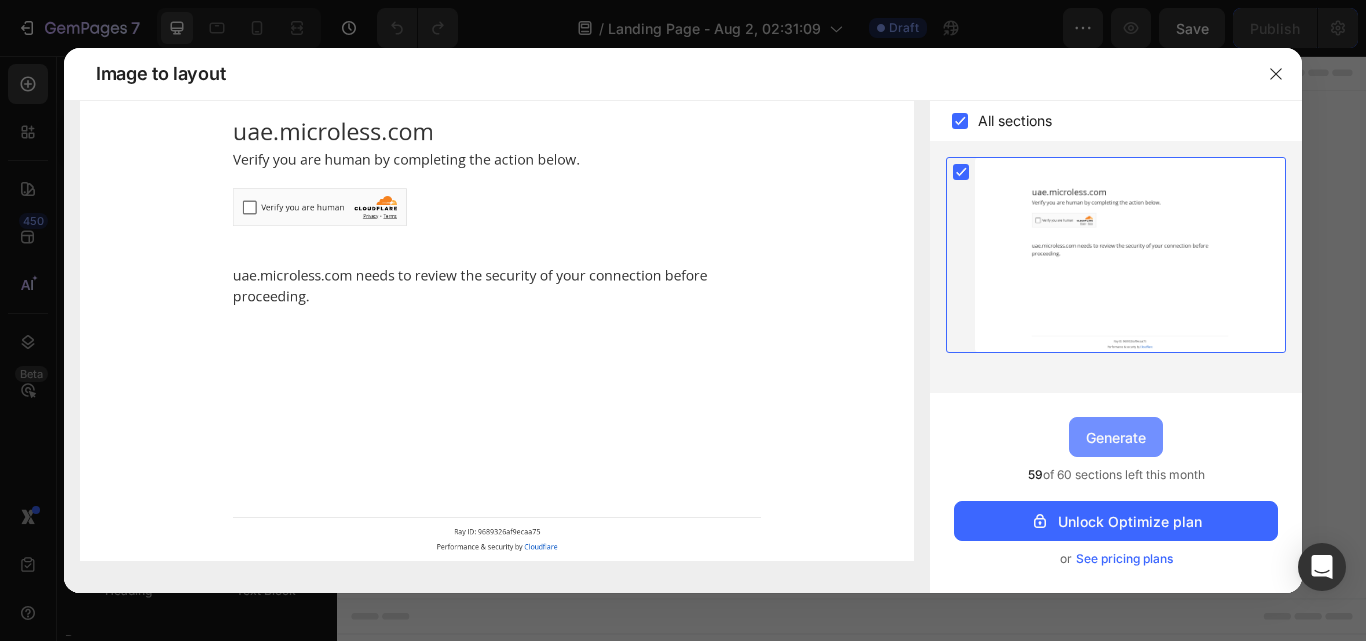 click on "Generate" at bounding box center [1116, 437] 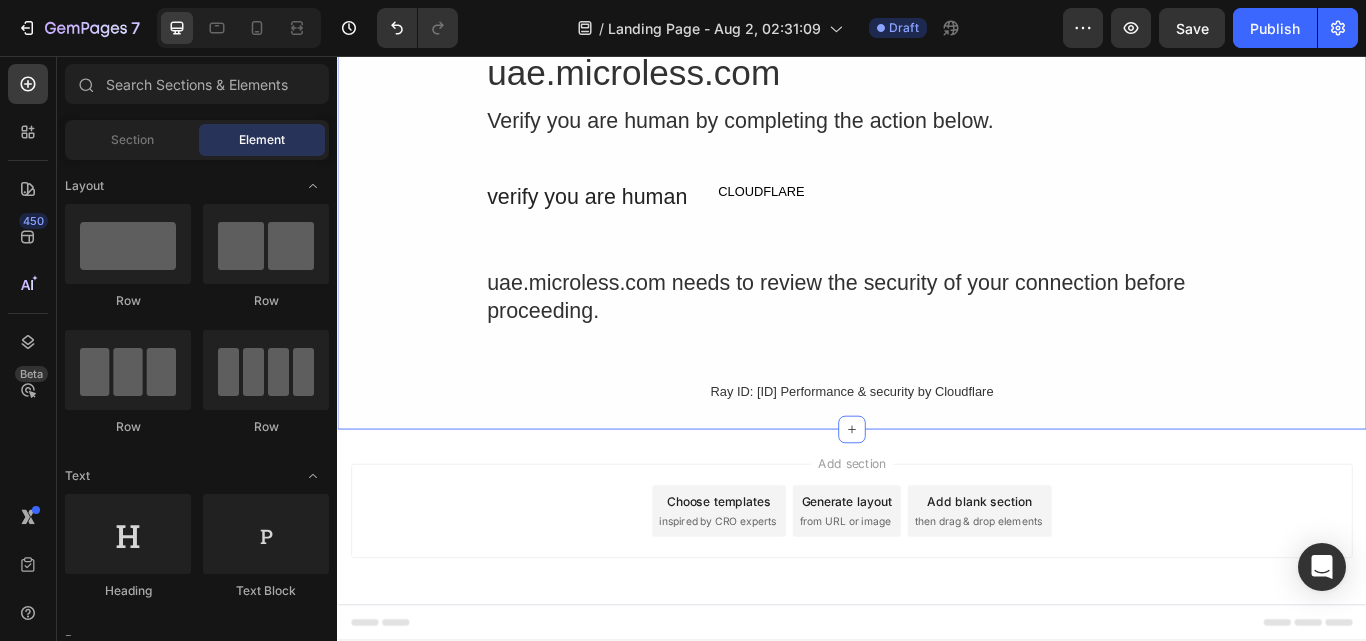 scroll, scrollTop: 0, scrollLeft: 0, axis: both 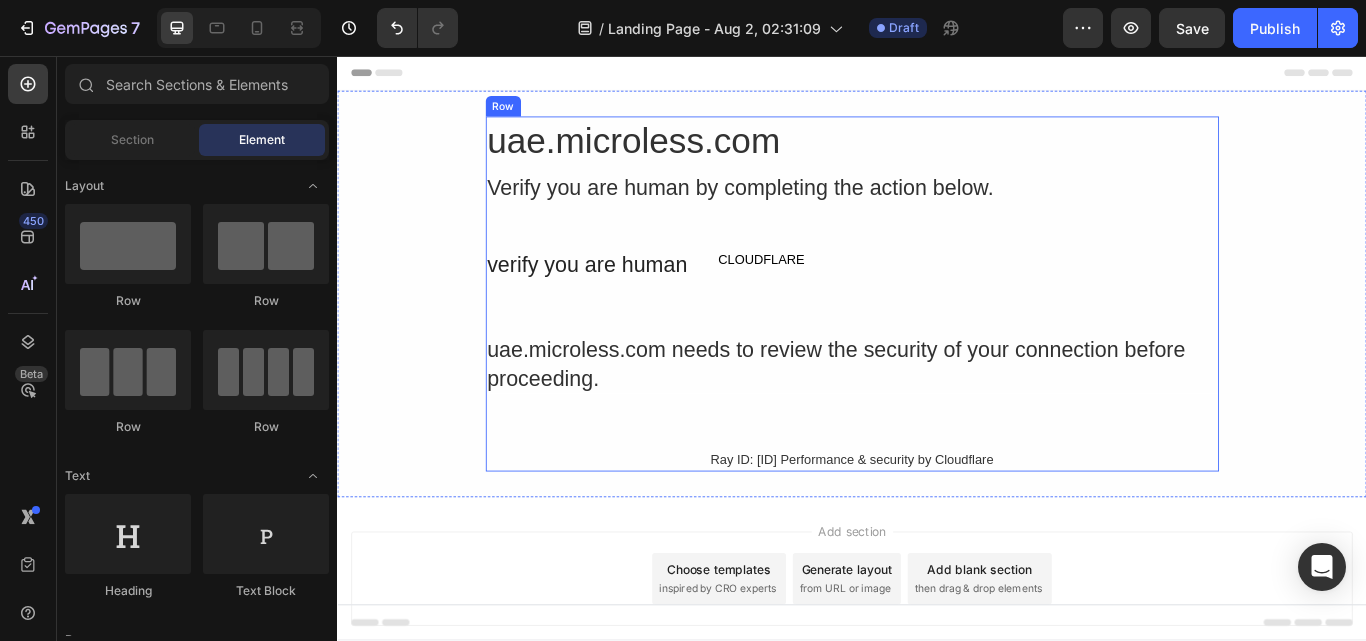 click on "uae.microless.com Heading Verify you are human by completing the action below. Text Block verify you are human Text Block CLOUDFLARE Text Block Row uae.microless.com needs to review the security of your connection before proceeding. Text Block Row Ray ID: [ID]  Performance & security by Cloudflare Text Block" at bounding box center (937, 334) 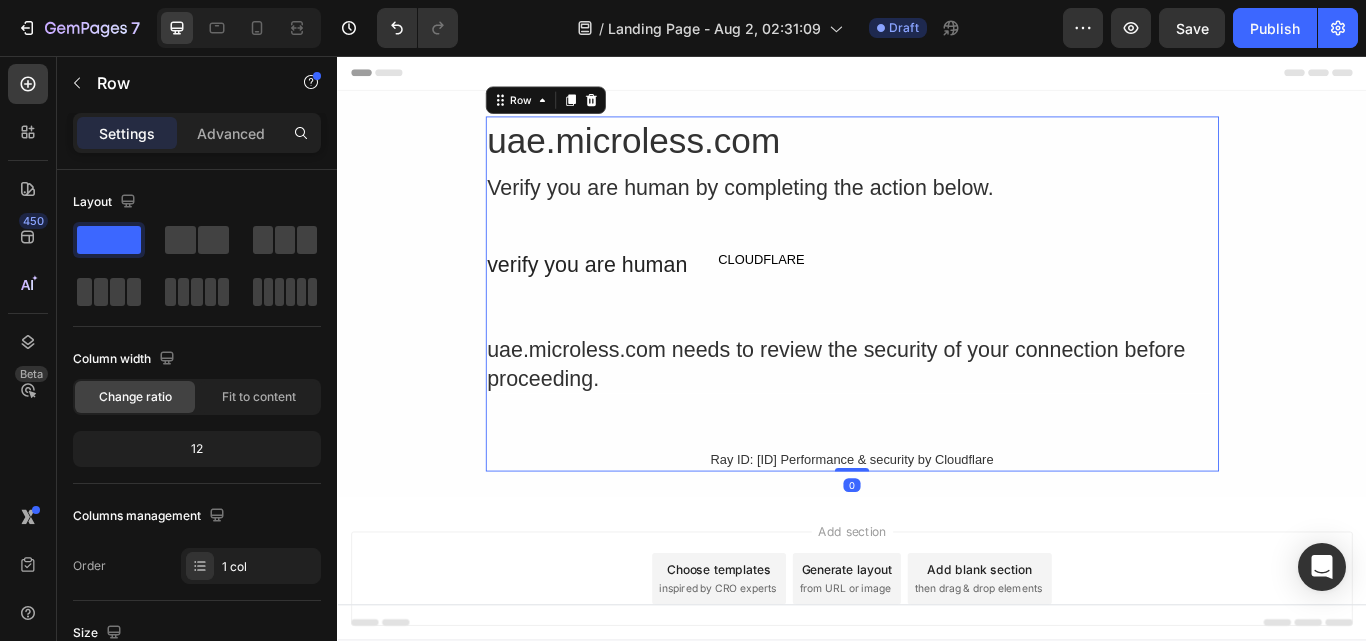 click on "Row" at bounding box center [580, 108] 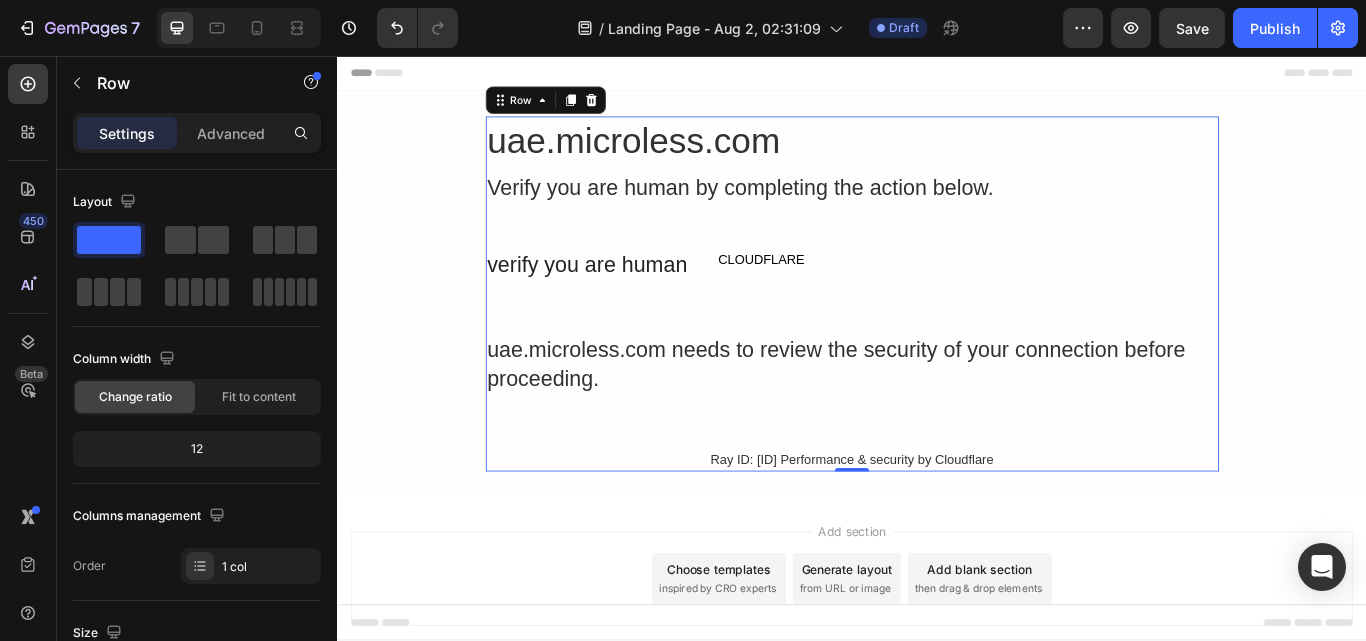 drag, startPoint x: 630, startPoint y: 110, endPoint x: 907, endPoint y: 192, distance: 288.88232 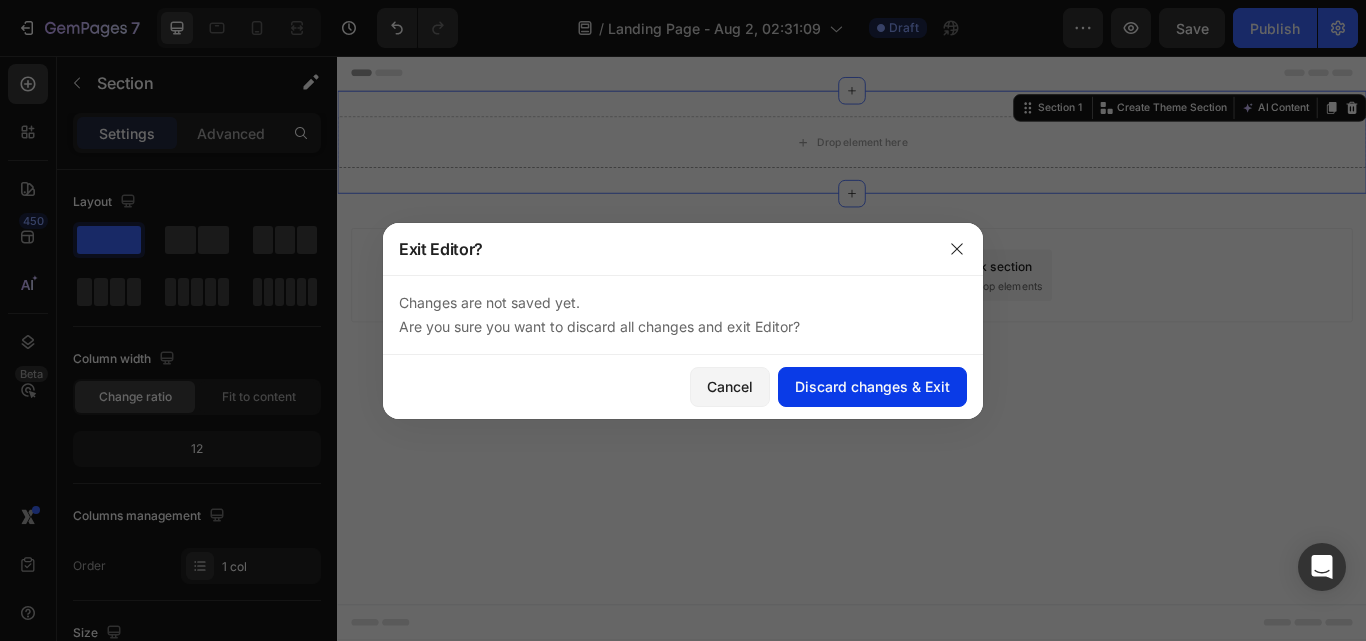 click on "Discard changes & Exit" at bounding box center [872, 386] 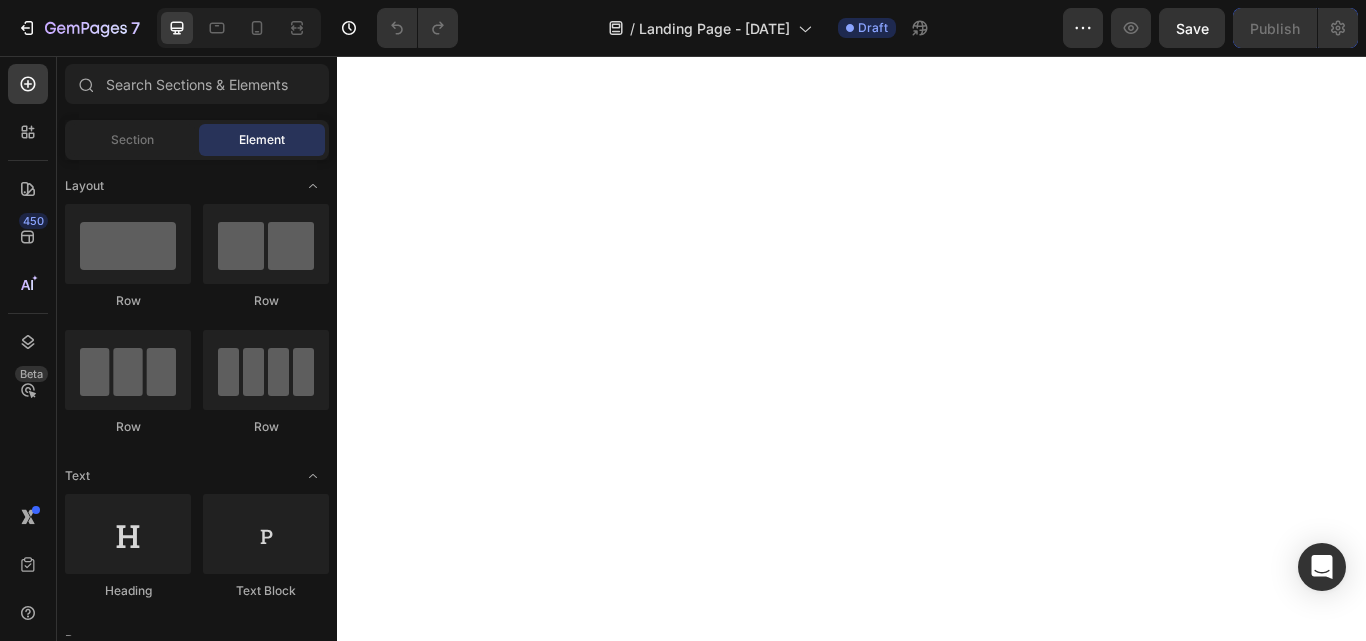 scroll, scrollTop: 0, scrollLeft: 0, axis: both 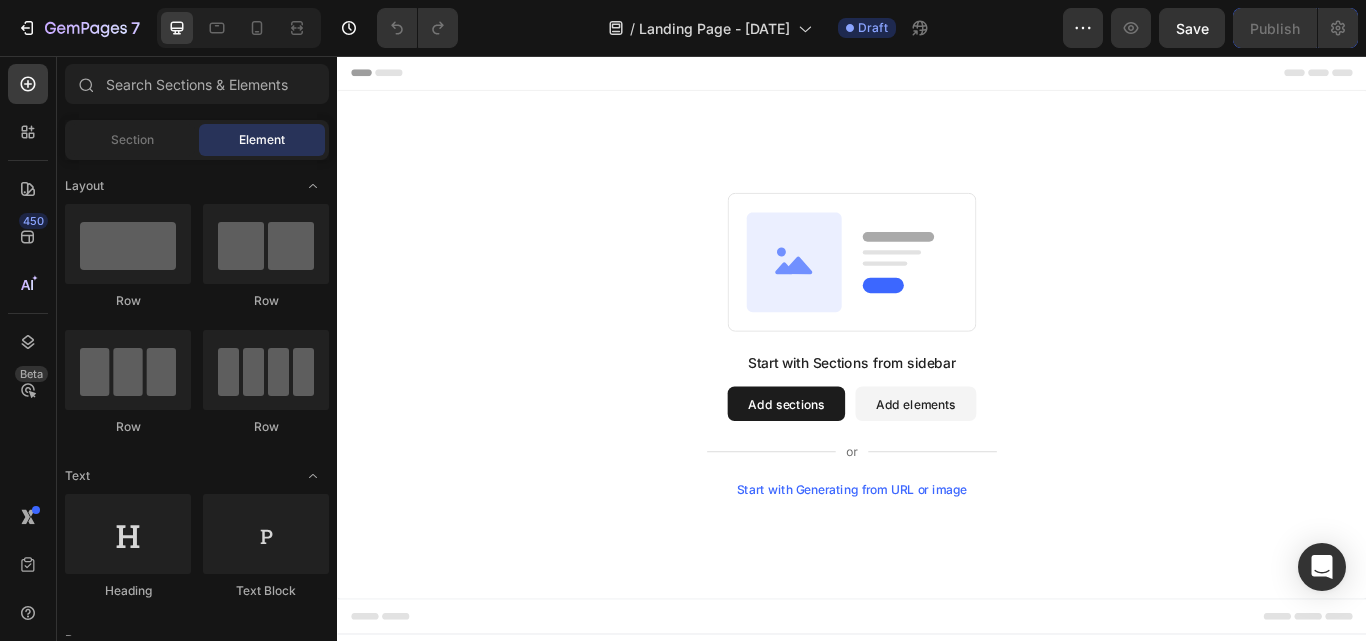 click on "Start with Generating from URL or image" at bounding box center (937, 562) 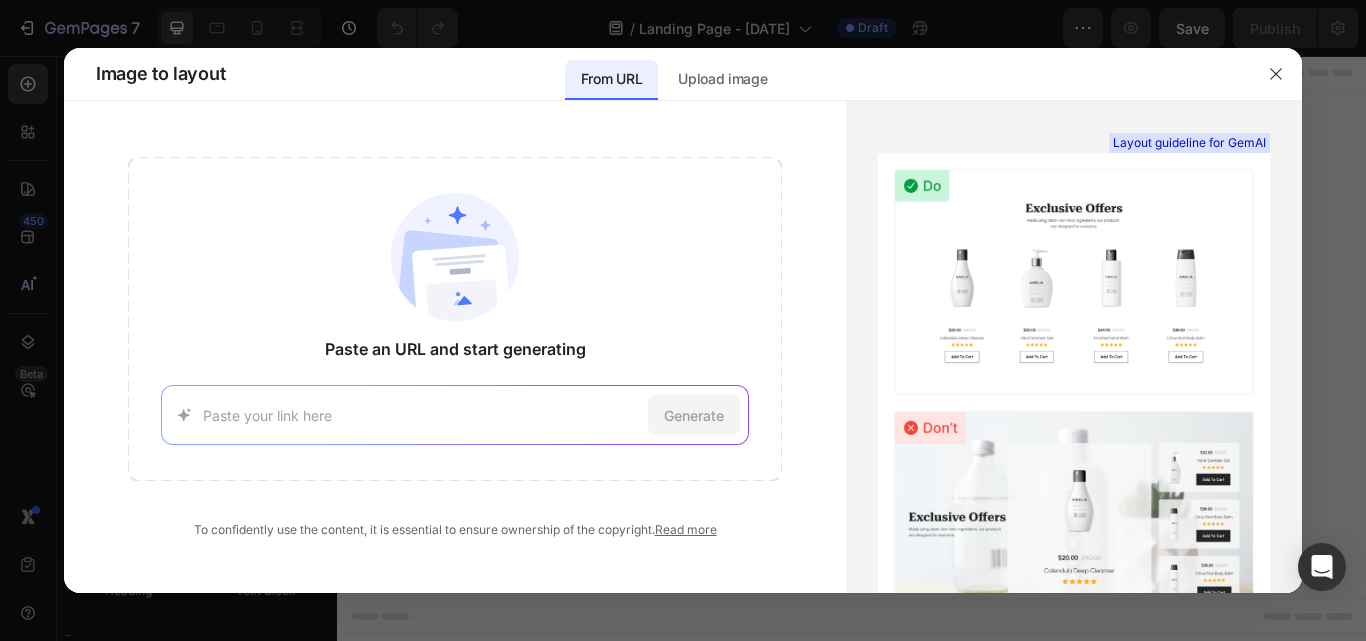 click at bounding box center (422, 415) 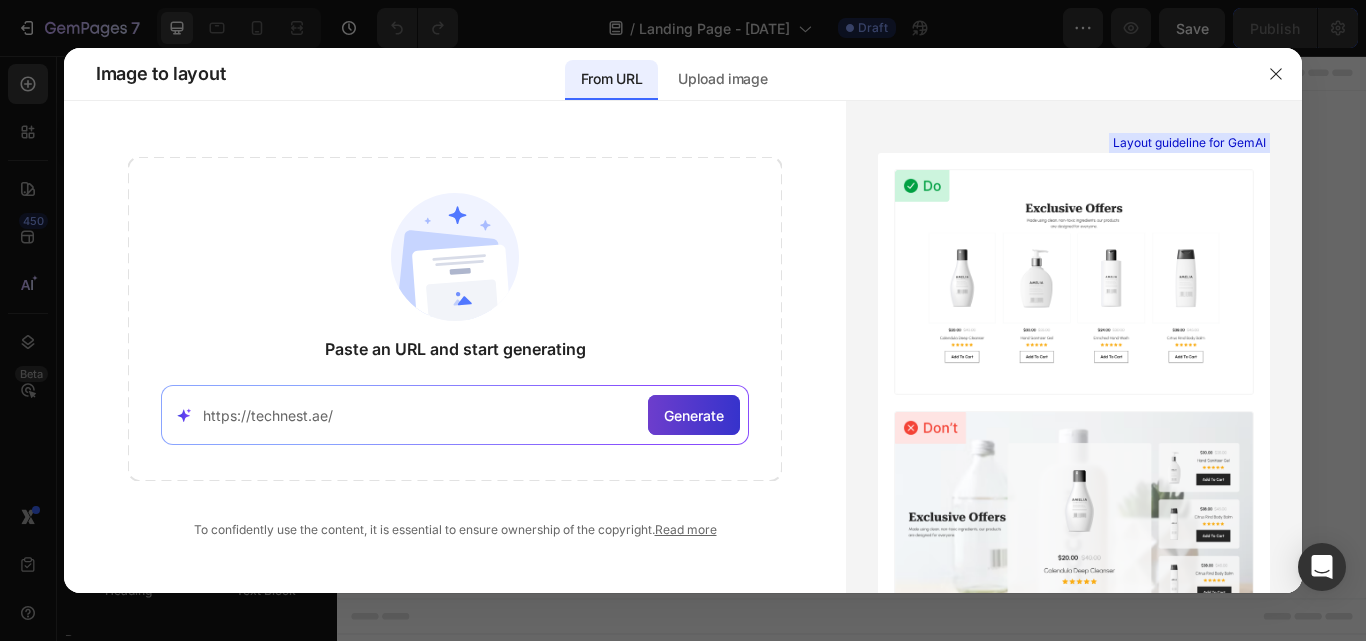 type on "https://technest.ae/" 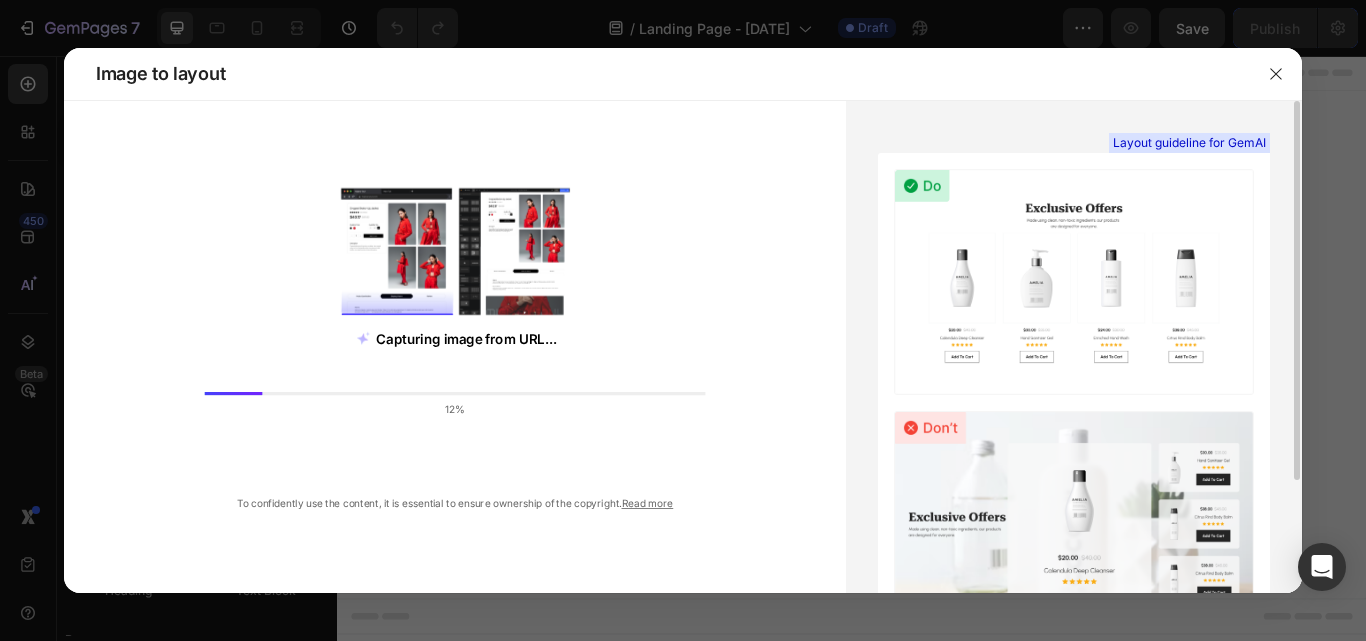 scroll, scrollTop: 146, scrollLeft: 0, axis: vertical 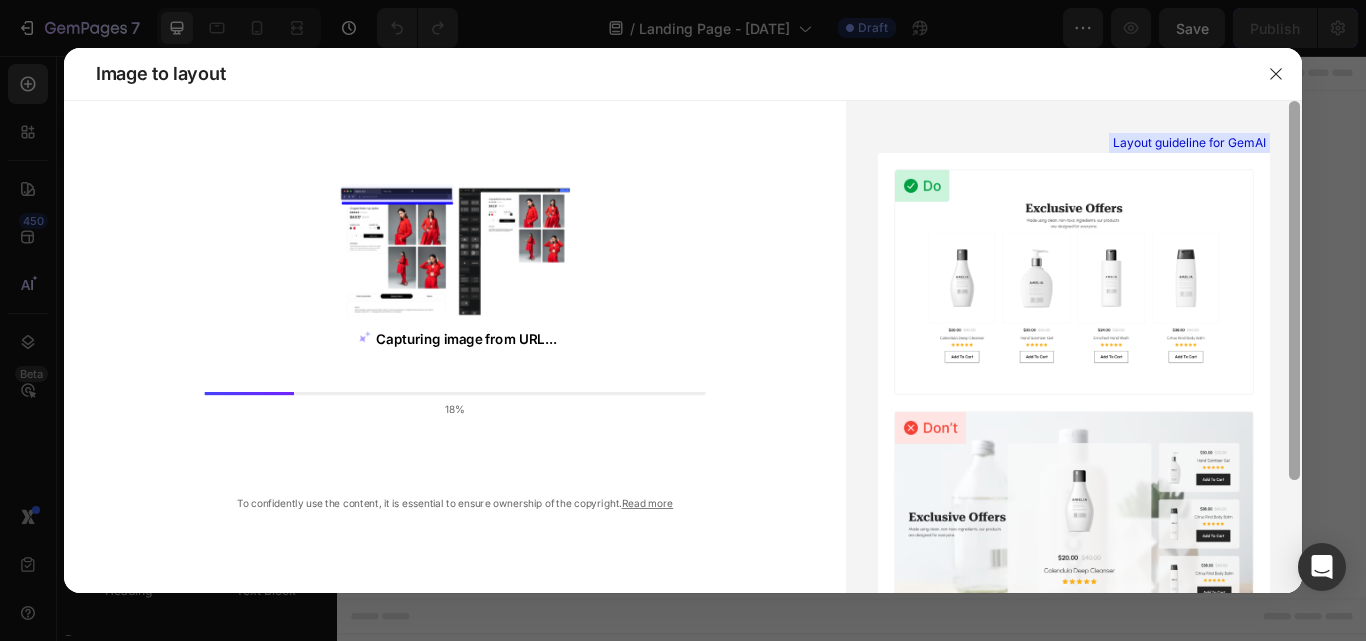 drag, startPoint x: 1299, startPoint y: 301, endPoint x: 1248, endPoint y: 137, distance: 171.7469 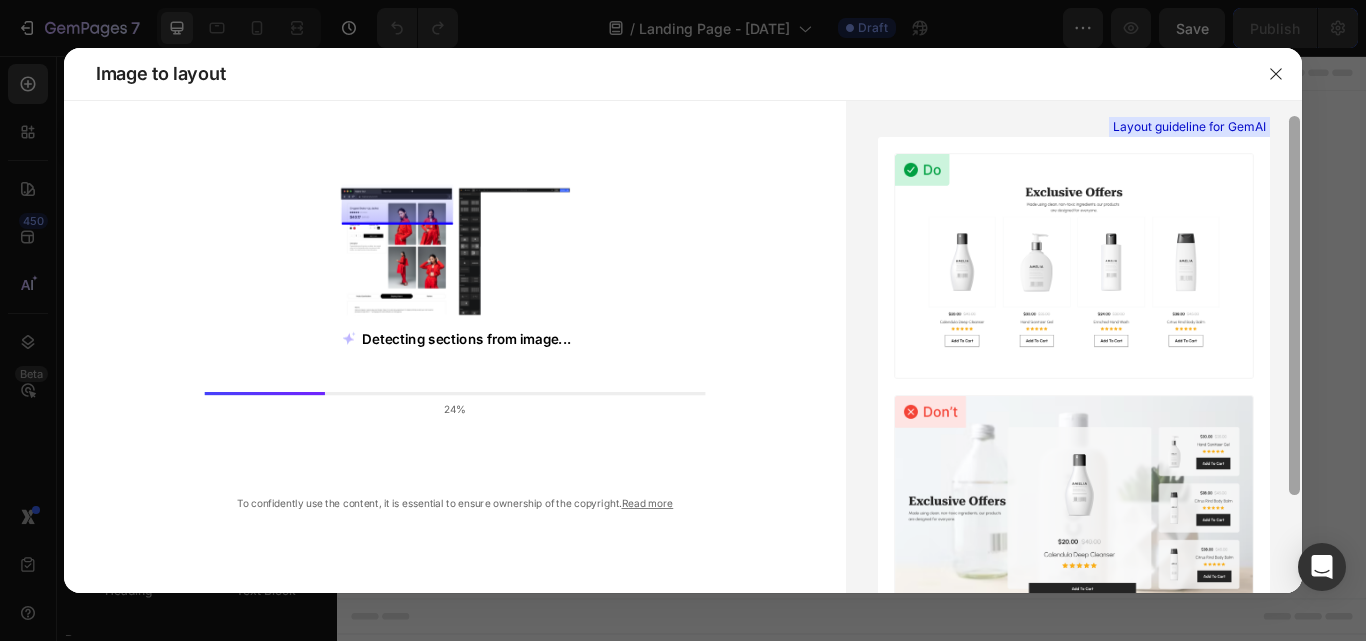 scroll, scrollTop: 12, scrollLeft: 0, axis: vertical 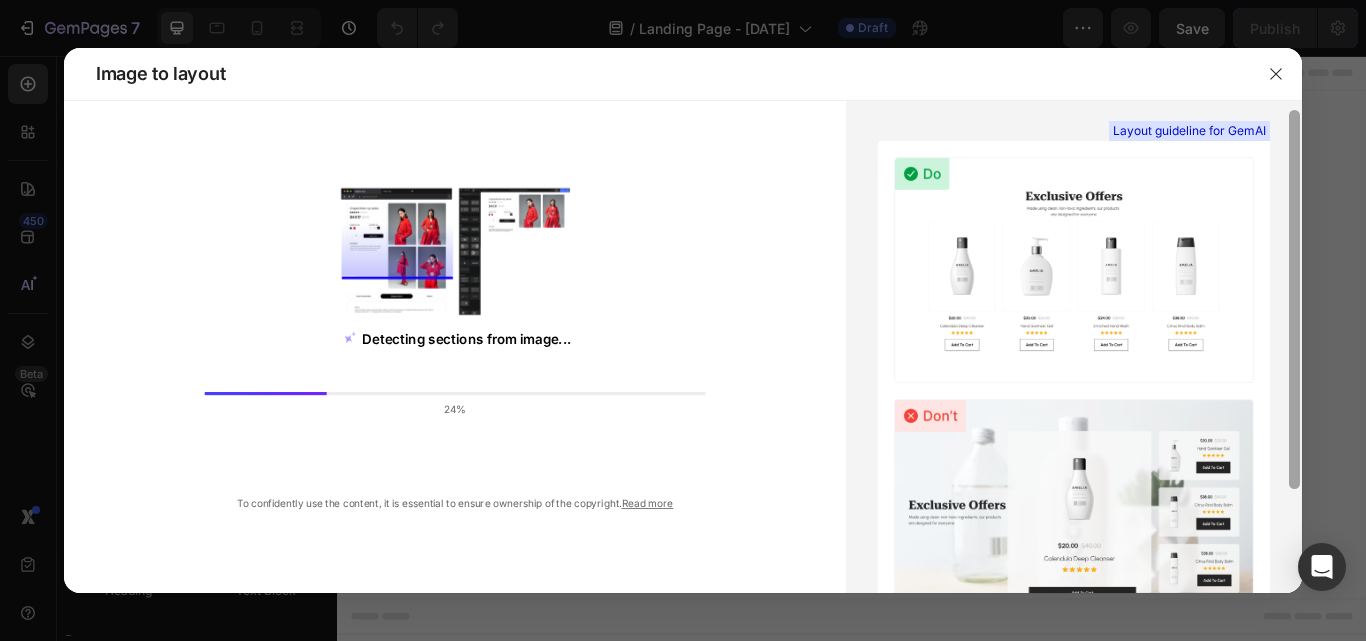 drag, startPoint x: 1298, startPoint y: 126, endPoint x: 1288, endPoint y: 135, distance: 13.453624 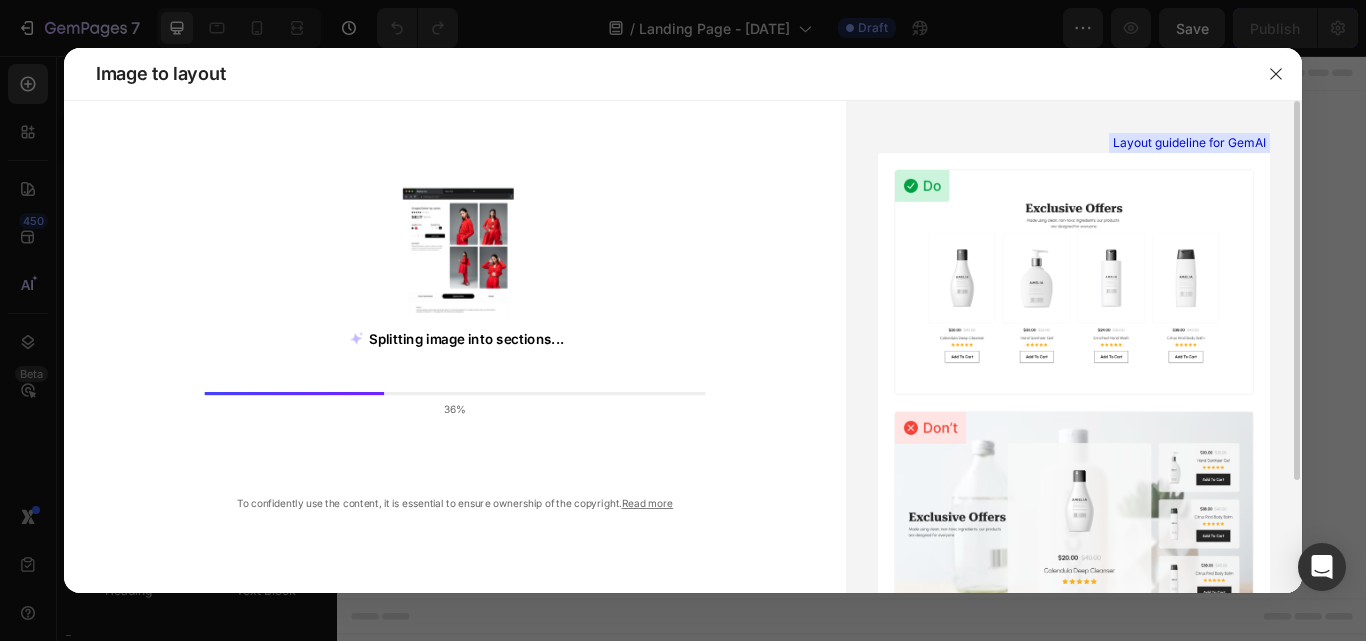 scroll, scrollTop: 146, scrollLeft: 0, axis: vertical 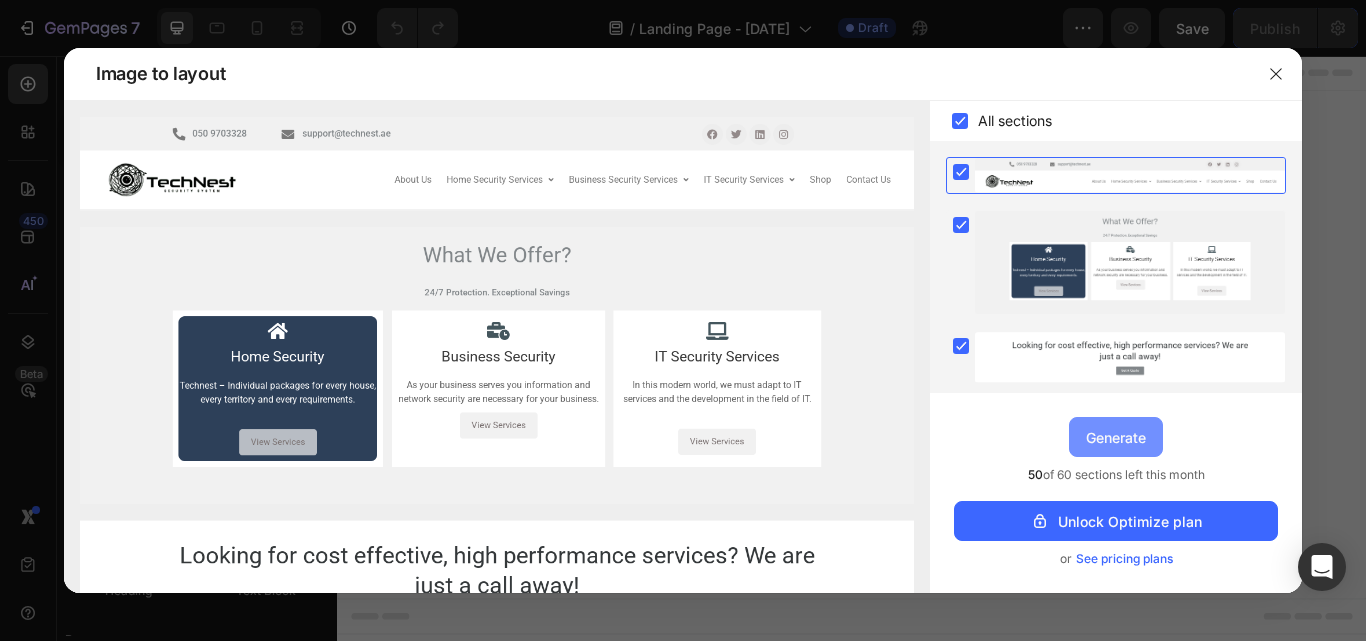 click on "Generate" at bounding box center [1116, 437] 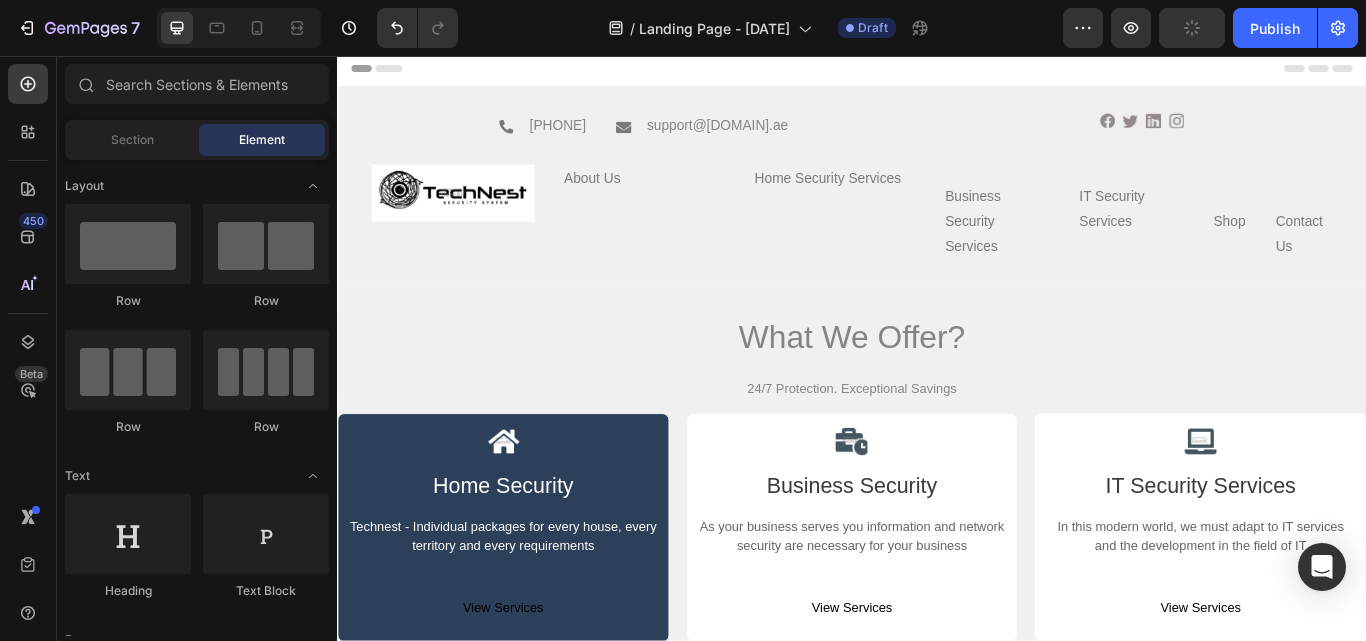 scroll, scrollTop: 0, scrollLeft: 0, axis: both 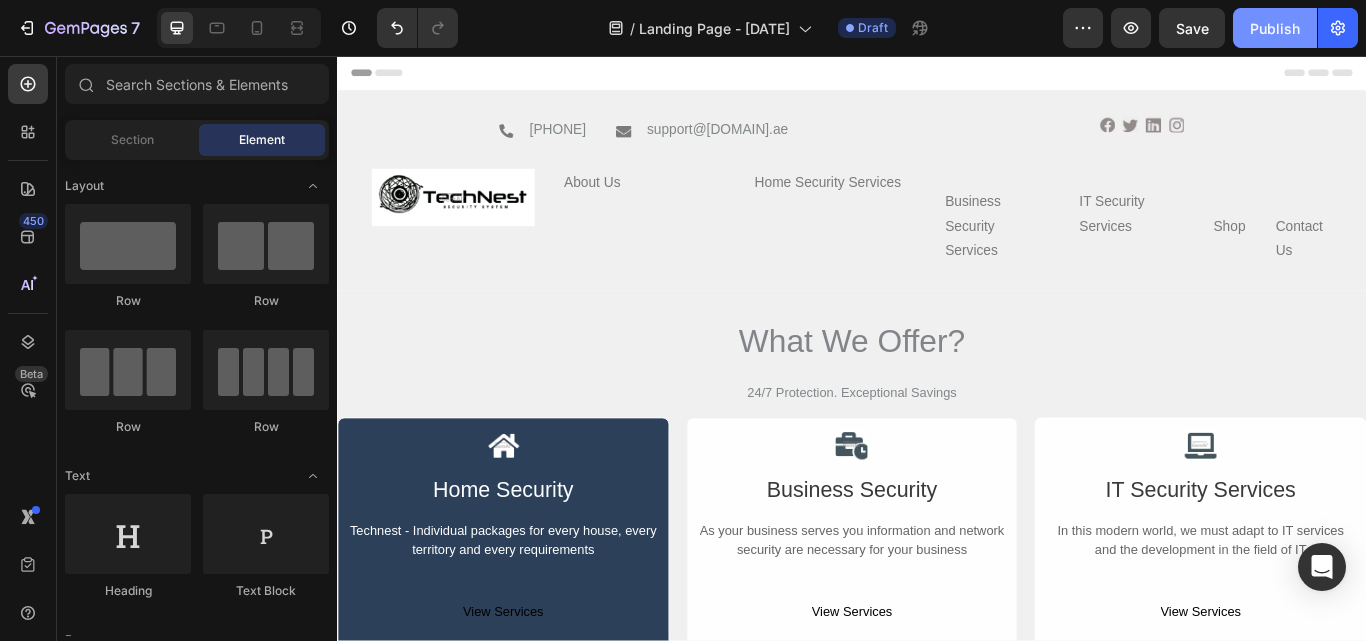 click on "Publish" at bounding box center [1275, 28] 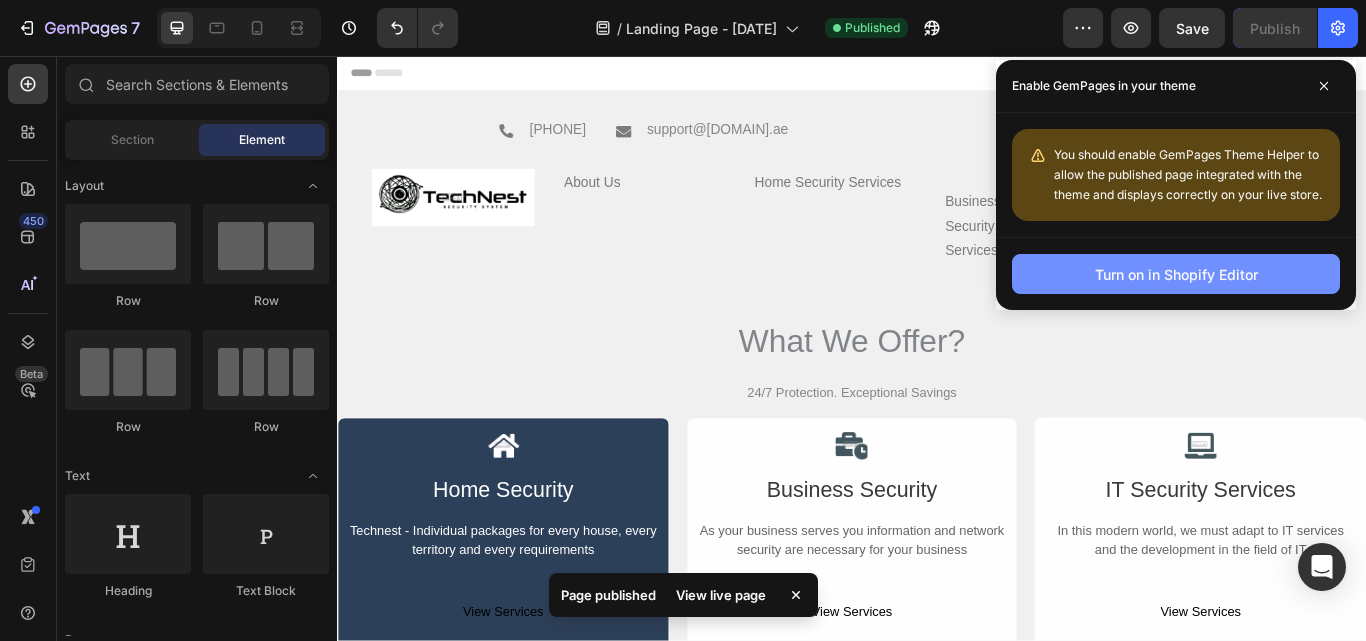 click on "Turn on in Shopify Editor" at bounding box center (1176, 274) 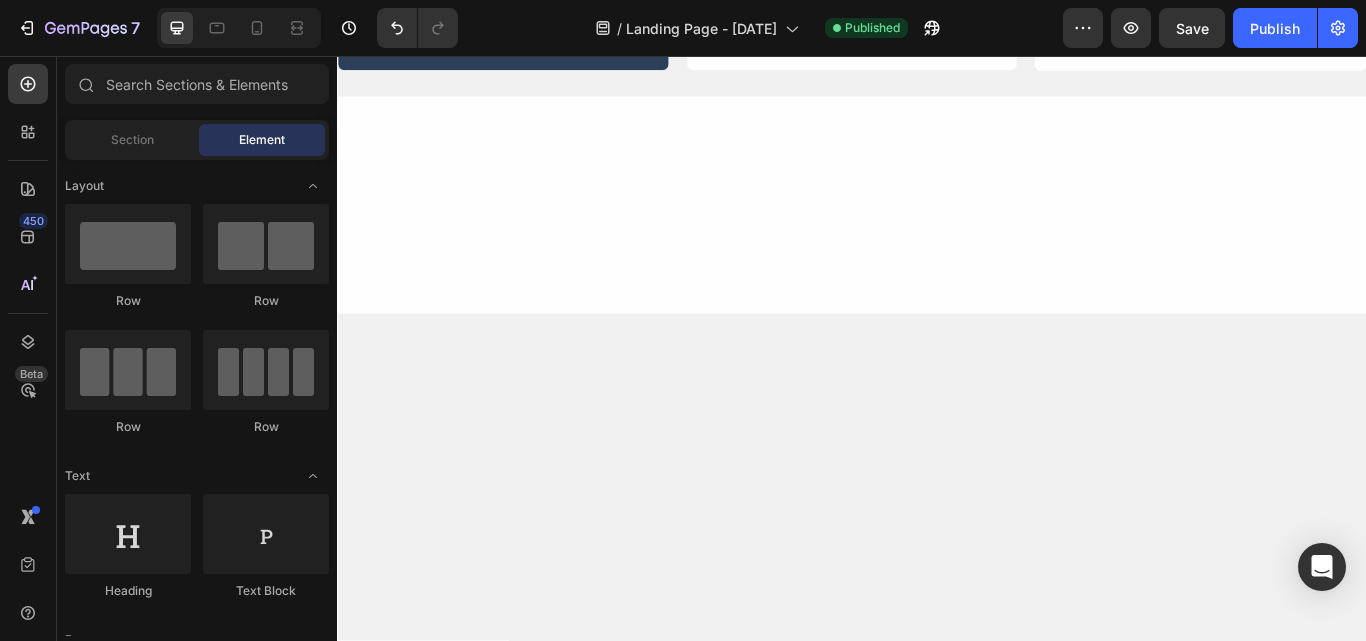 scroll, scrollTop: 0, scrollLeft: 0, axis: both 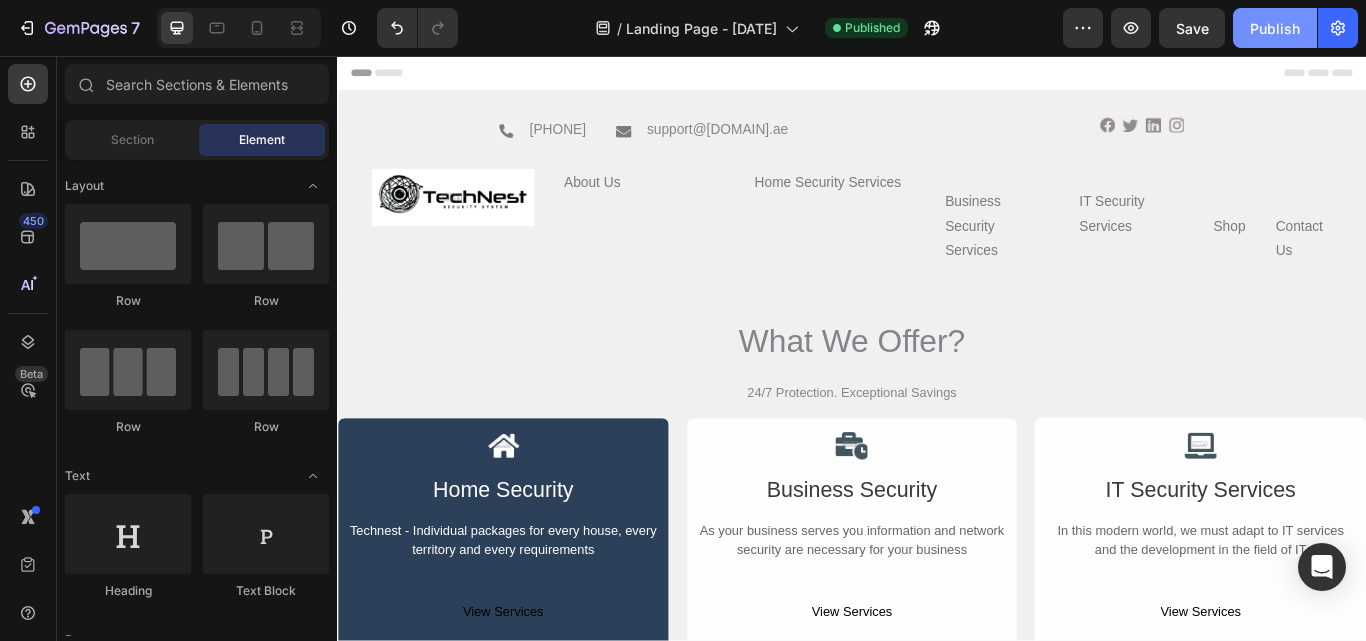click on "Publish" at bounding box center (1275, 28) 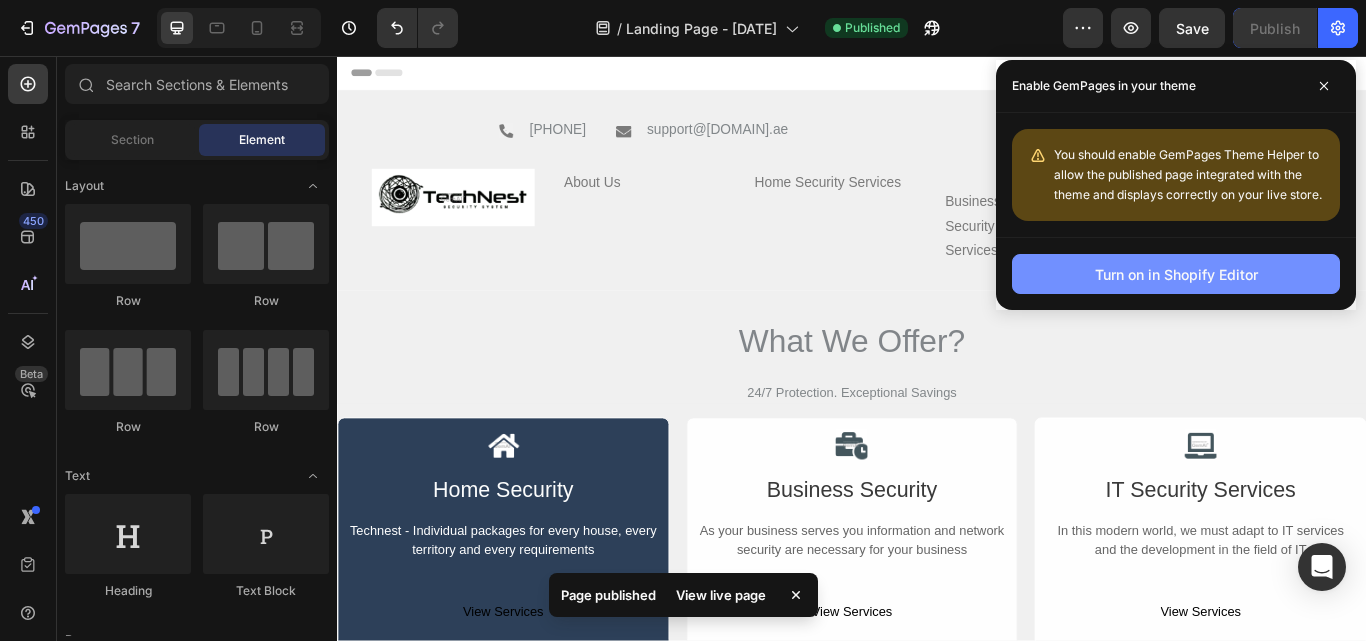 click on "Turn on in Shopify Editor" at bounding box center (1176, 274) 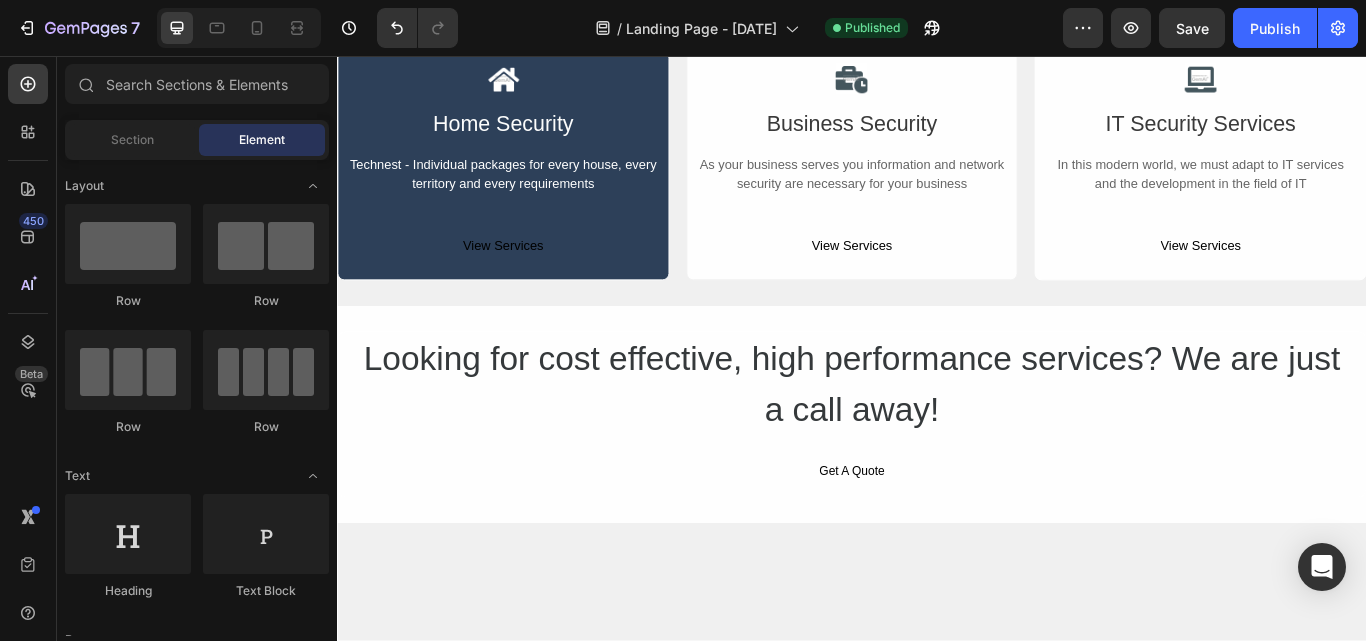 scroll, scrollTop: 0, scrollLeft: 0, axis: both 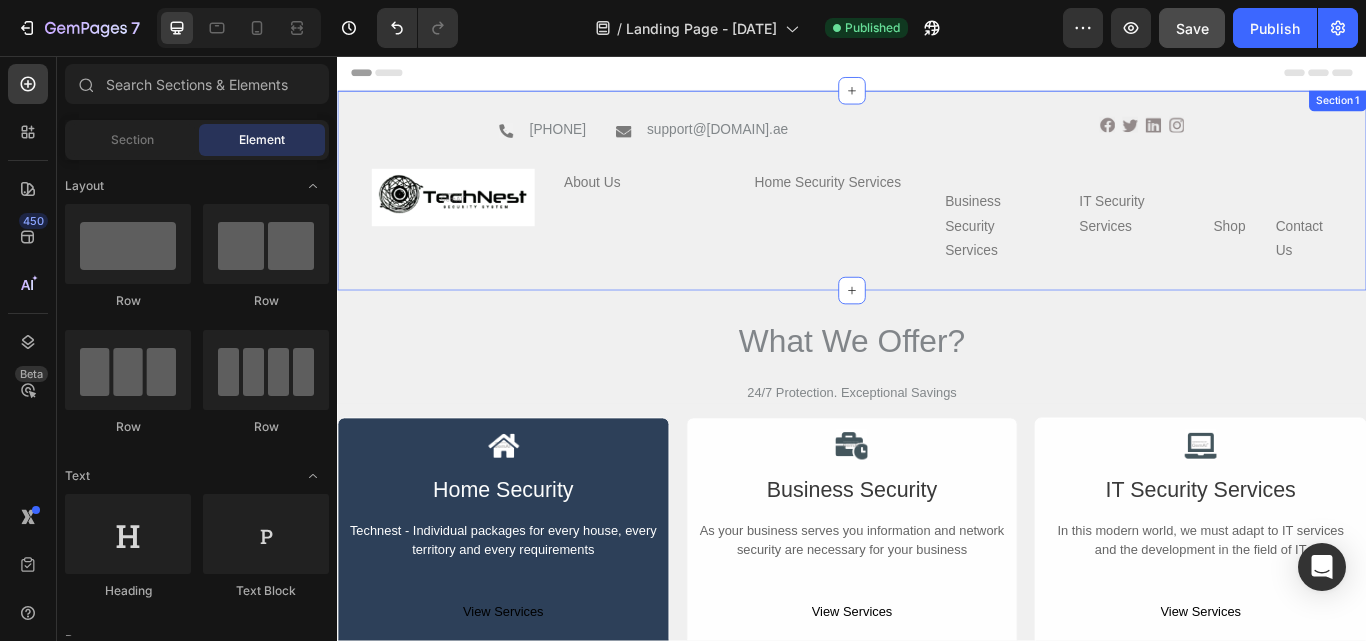 click on "Save" at bounding box center [1192, 28] 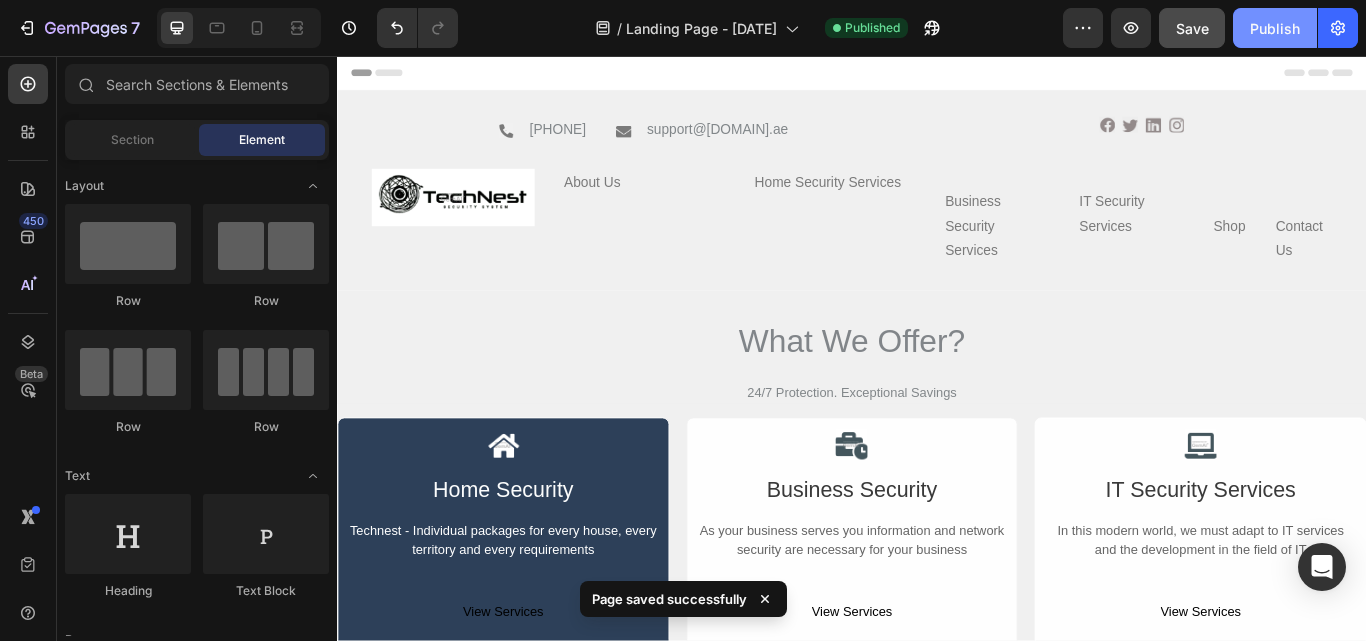 click on "Publish" at bounding box center [1275, 28] 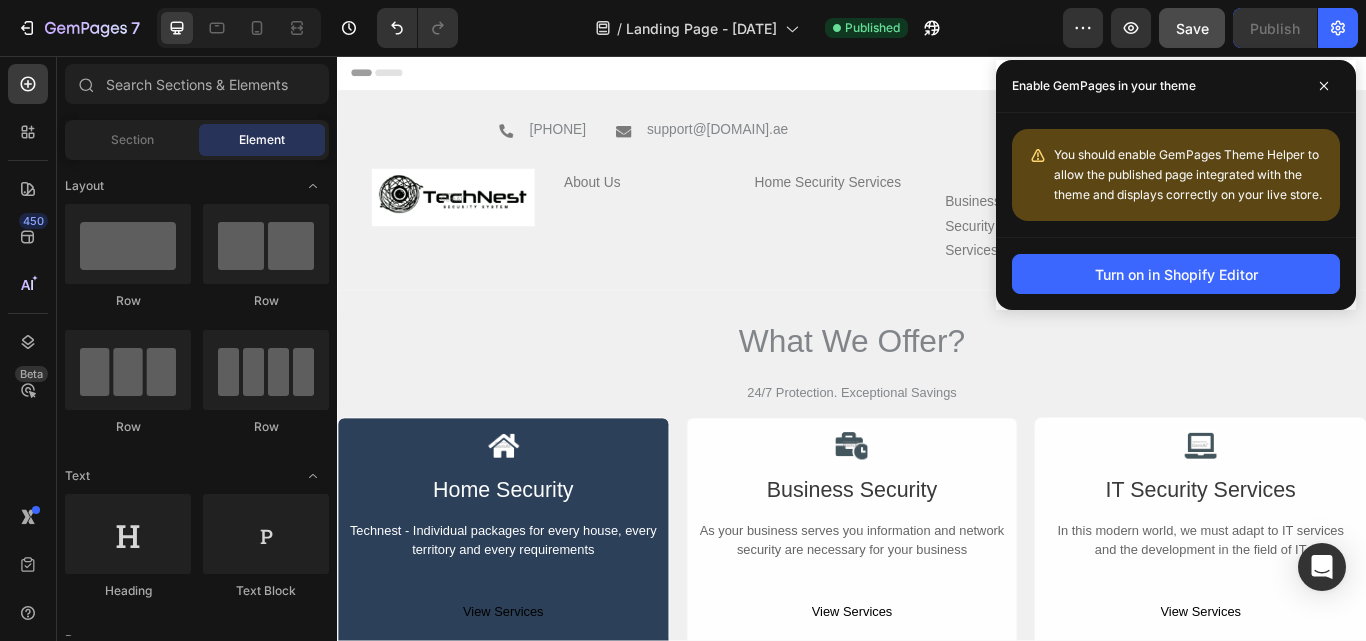 click on "You should enable GemPages Theme Helper to allow the published page integrated with the theme and displays correctly on your live store." 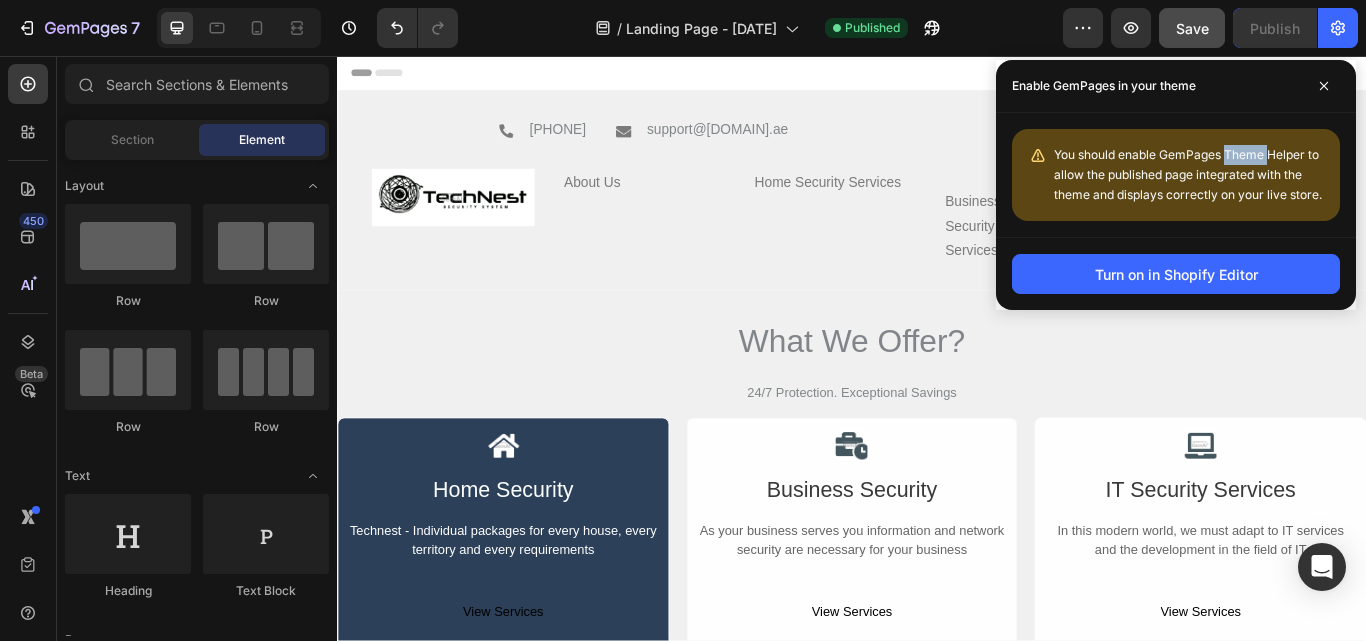 click on "You should enable GemPages Theme Helper to allow the published page integrated with the theme and displays correctly on your live store." 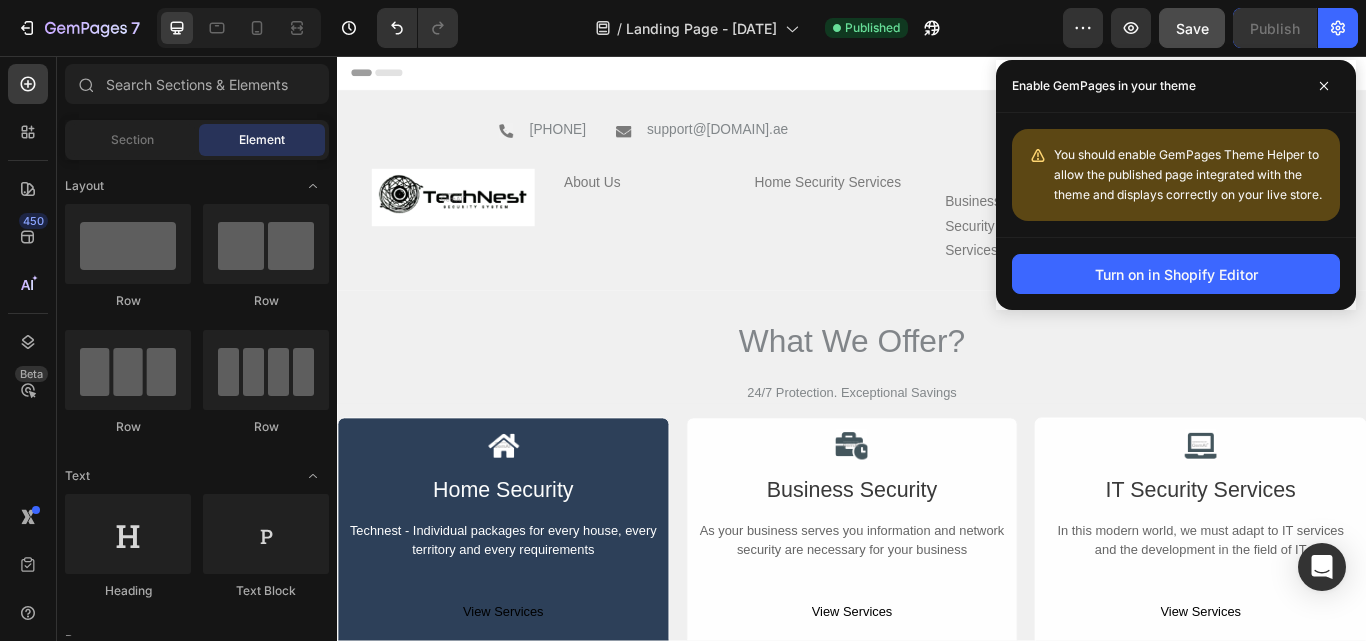 click on "You should enable GemPages Theme Helper to allow the published page integrated with the theme and displays correctly on your live store." 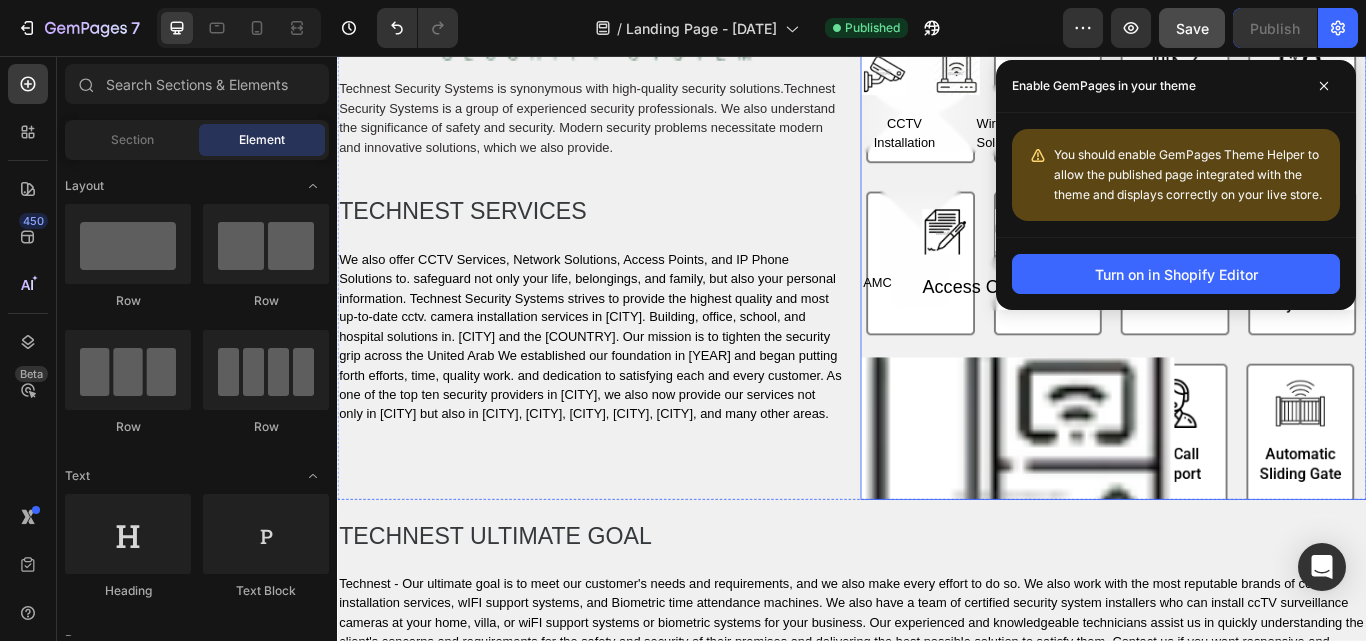 scroll, scrollTop: 600, scrollLeft: 0, axis: vertical 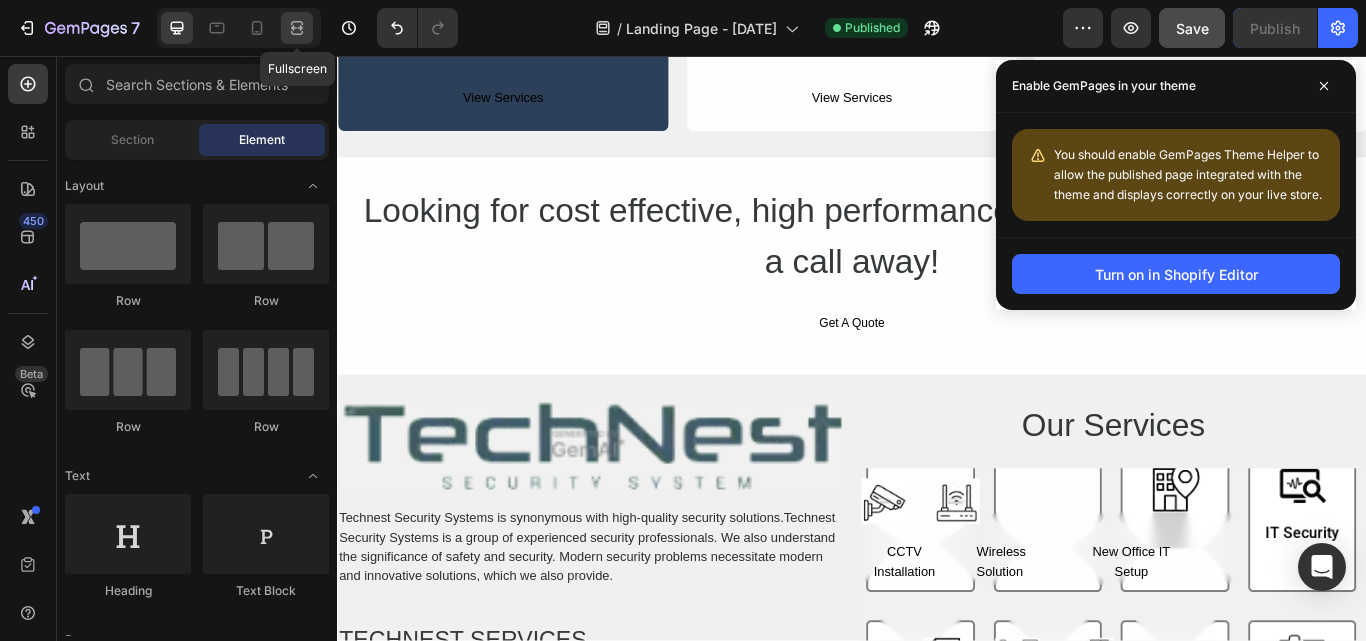 click 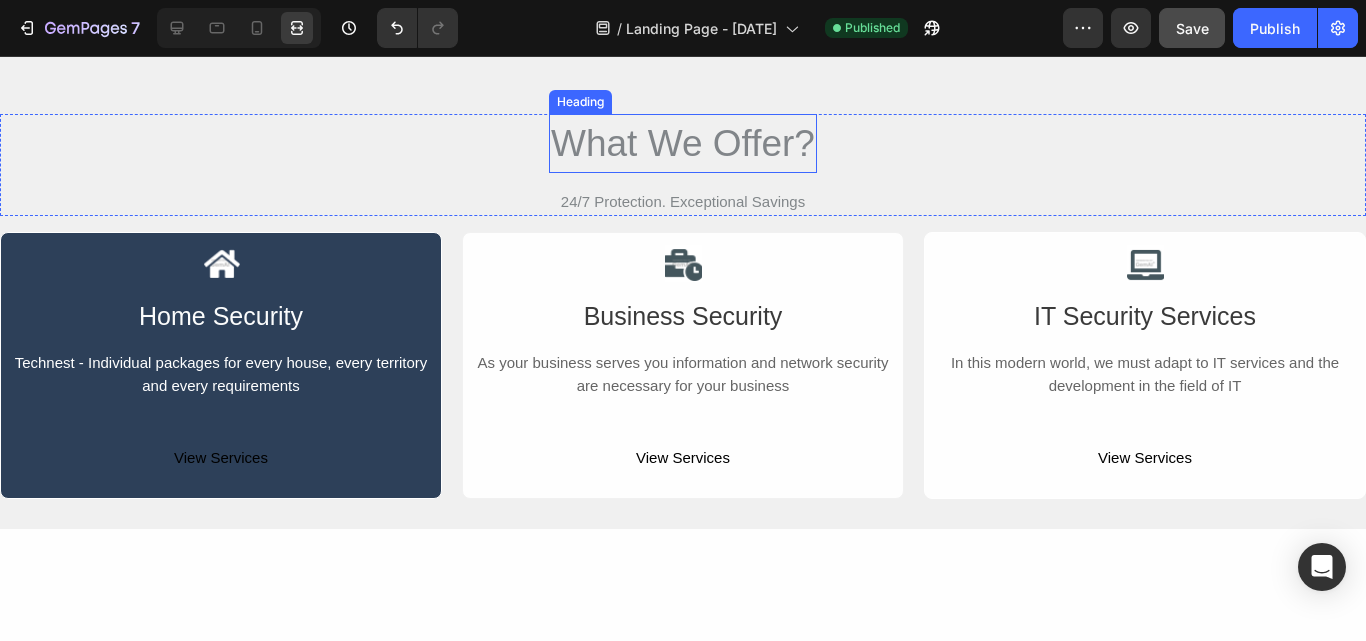 scroll, scrollTop: 0, scrollLeft: 0, axis: both 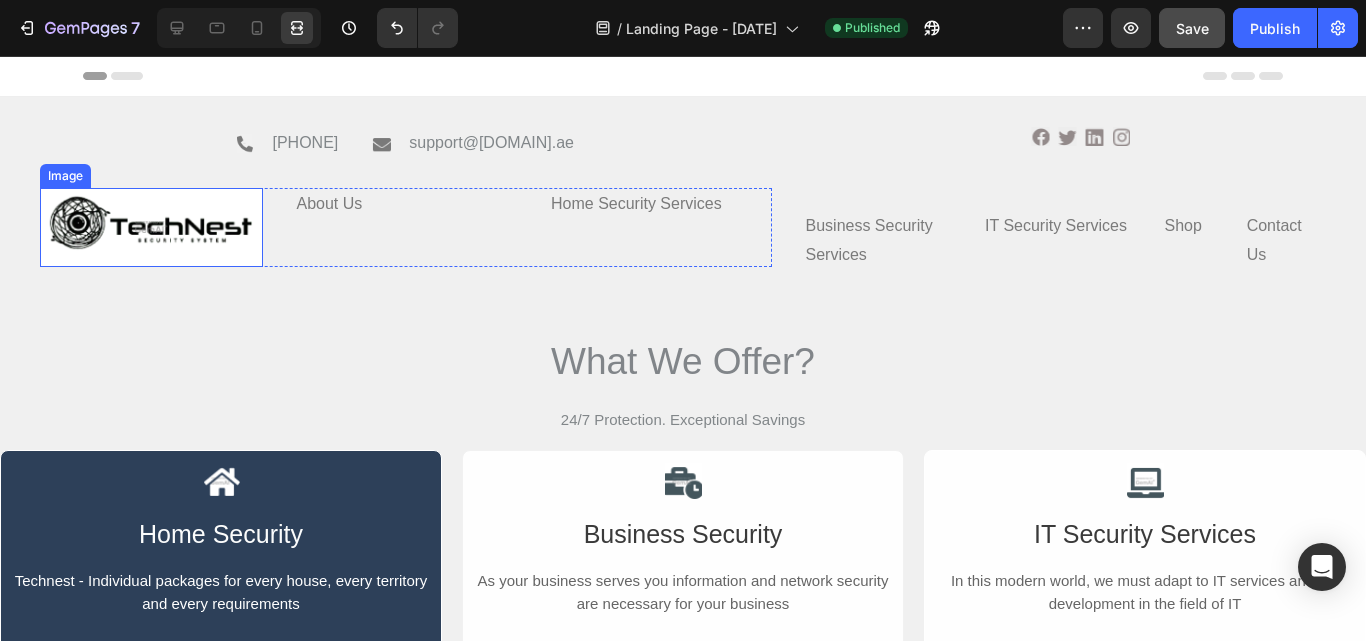 drag, startPoint x: 233, startPoint y: 222, endPoint x: 223, endPoint y: 225, distance: 10.440307 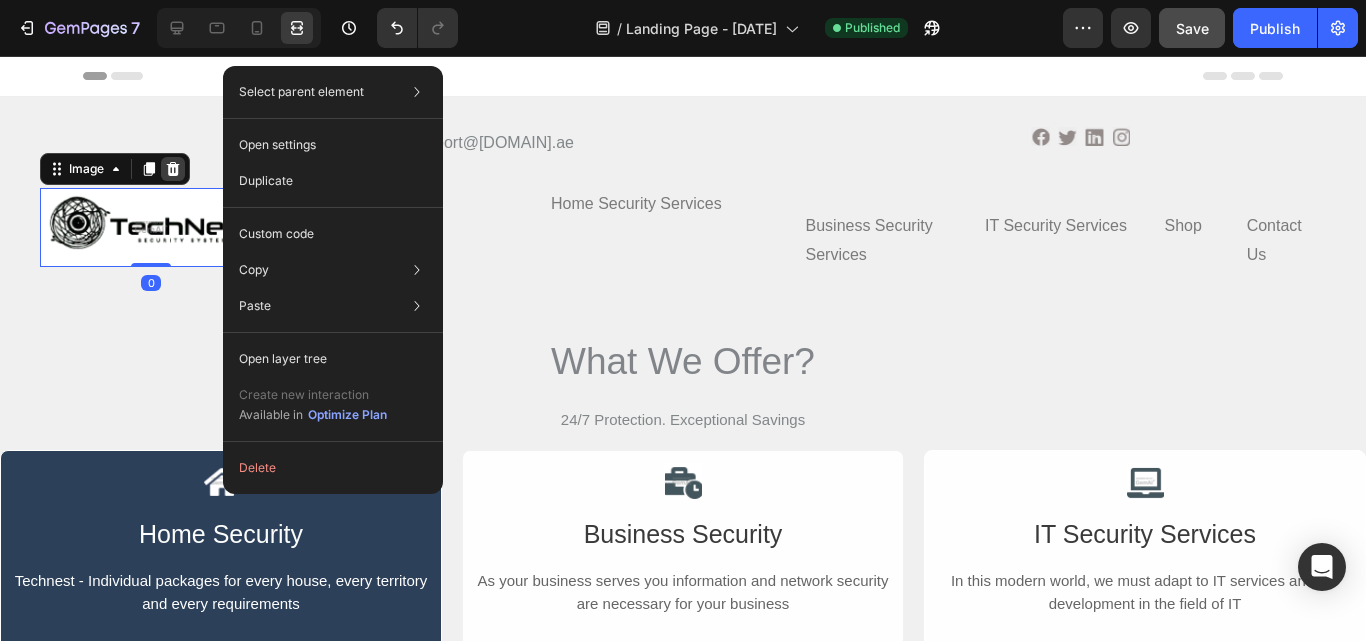 click 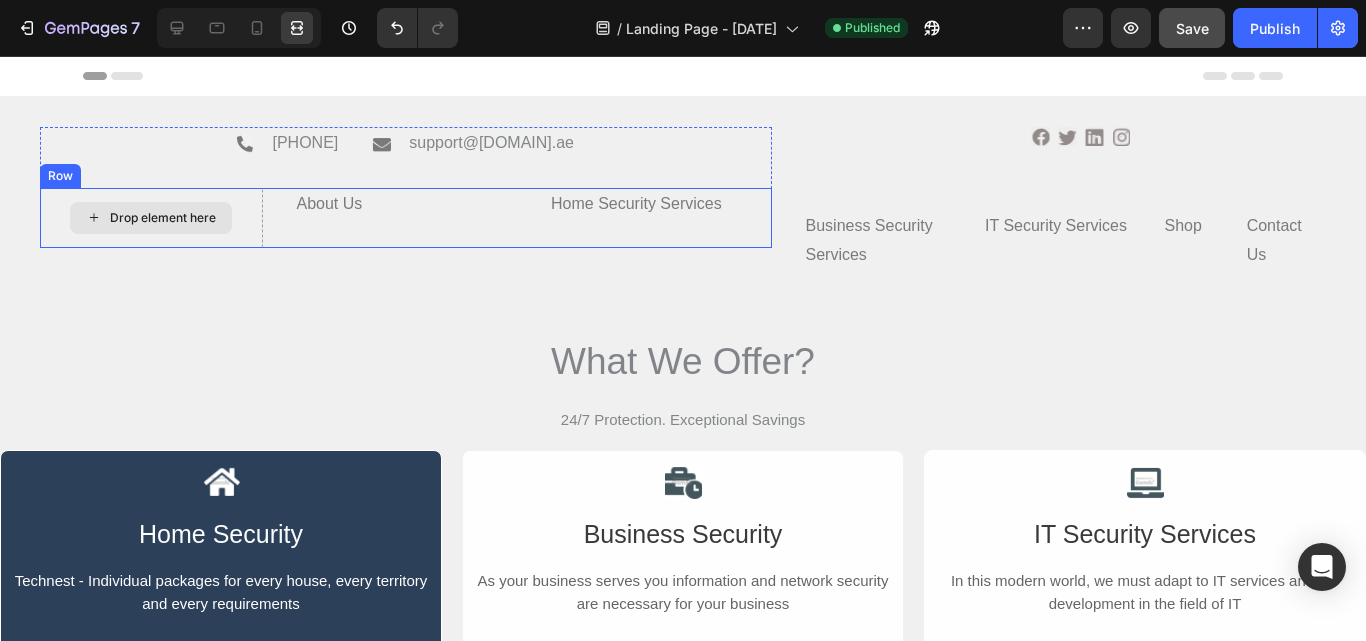 click on "Drop element here" at bounding box center [163, 218] 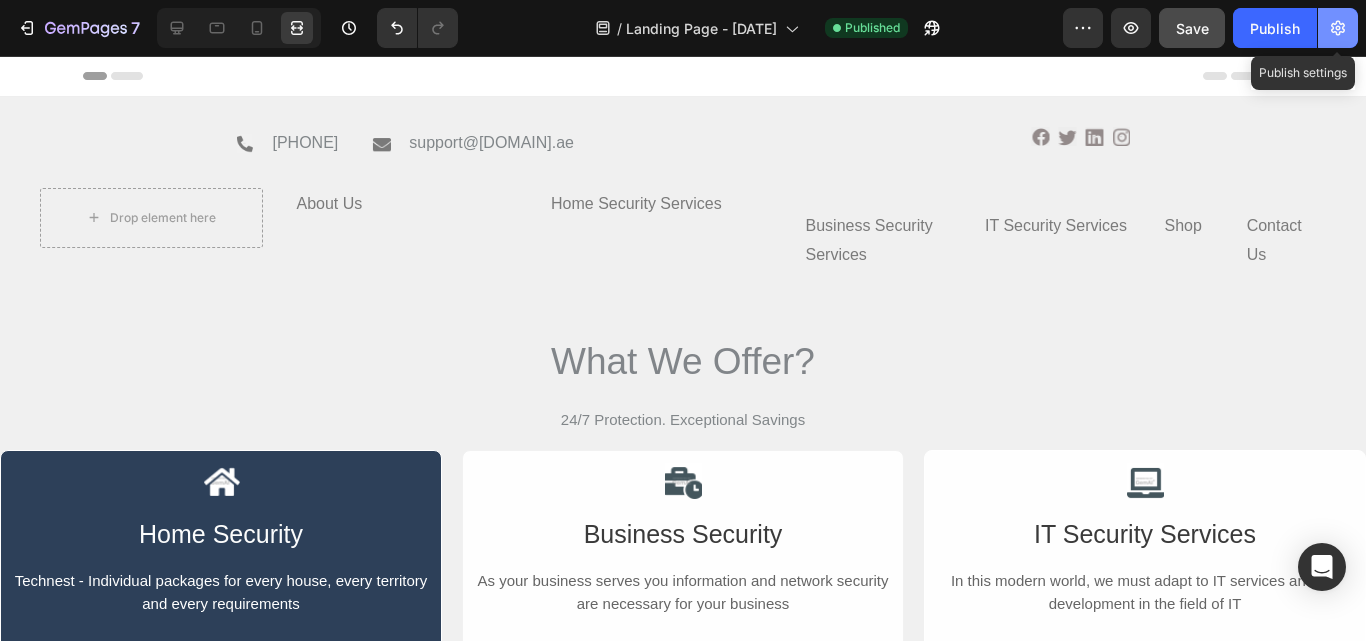 click 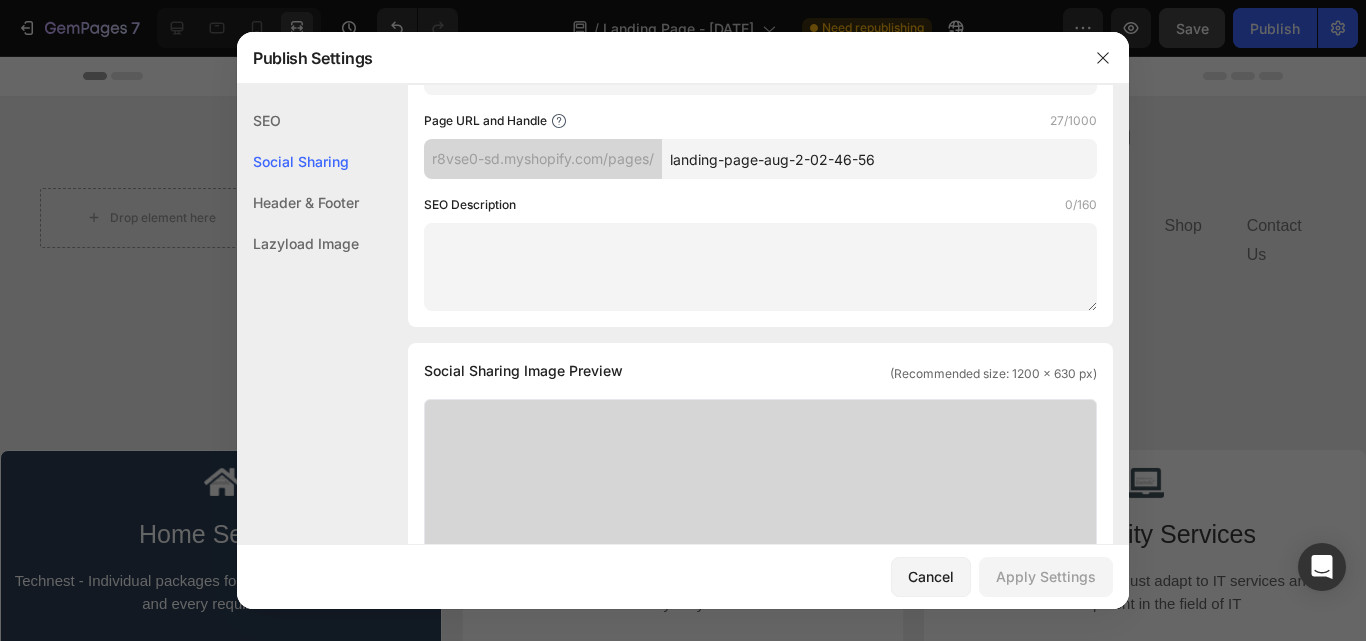 scroll, scrollTop: 126, scrollLeft: 0, axis: vertical 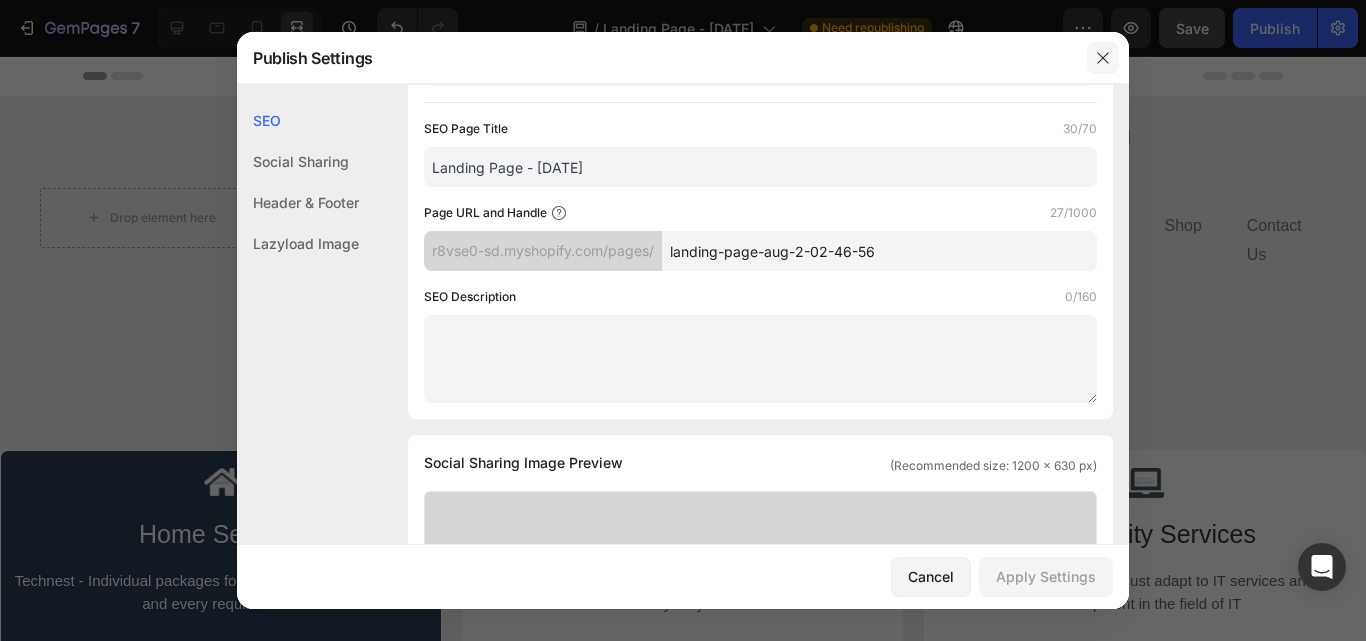 click 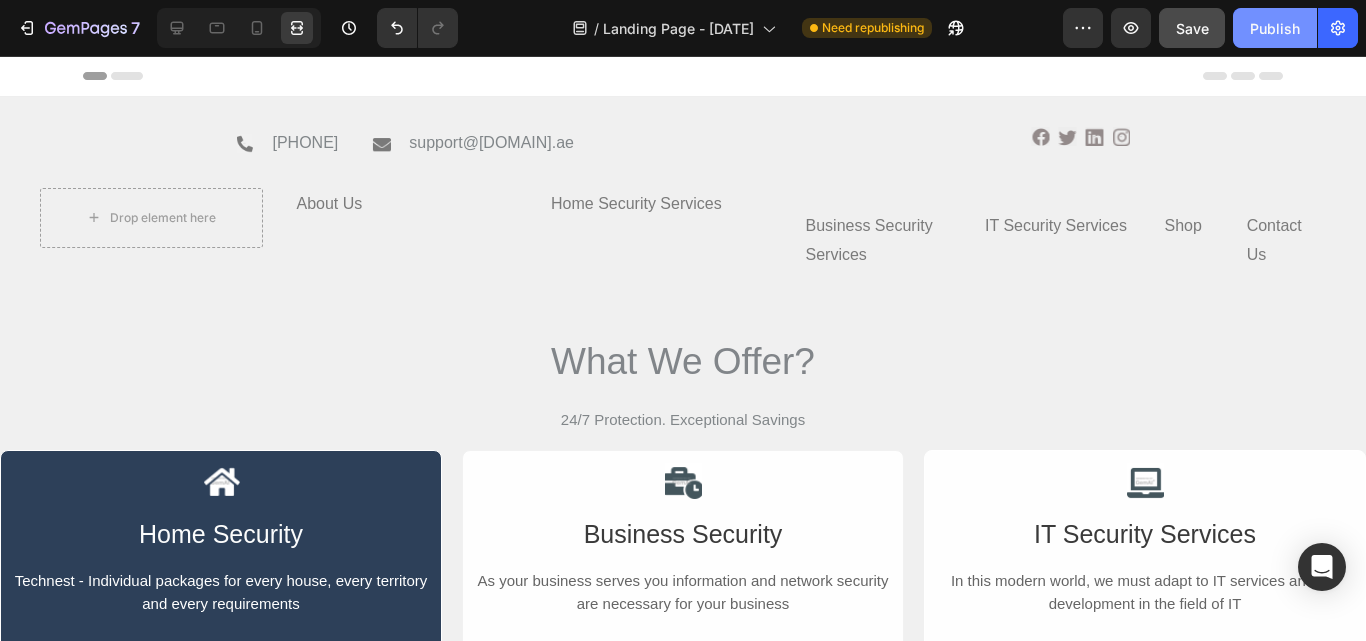 click on "Publish" at bounding box center (1275, 28) 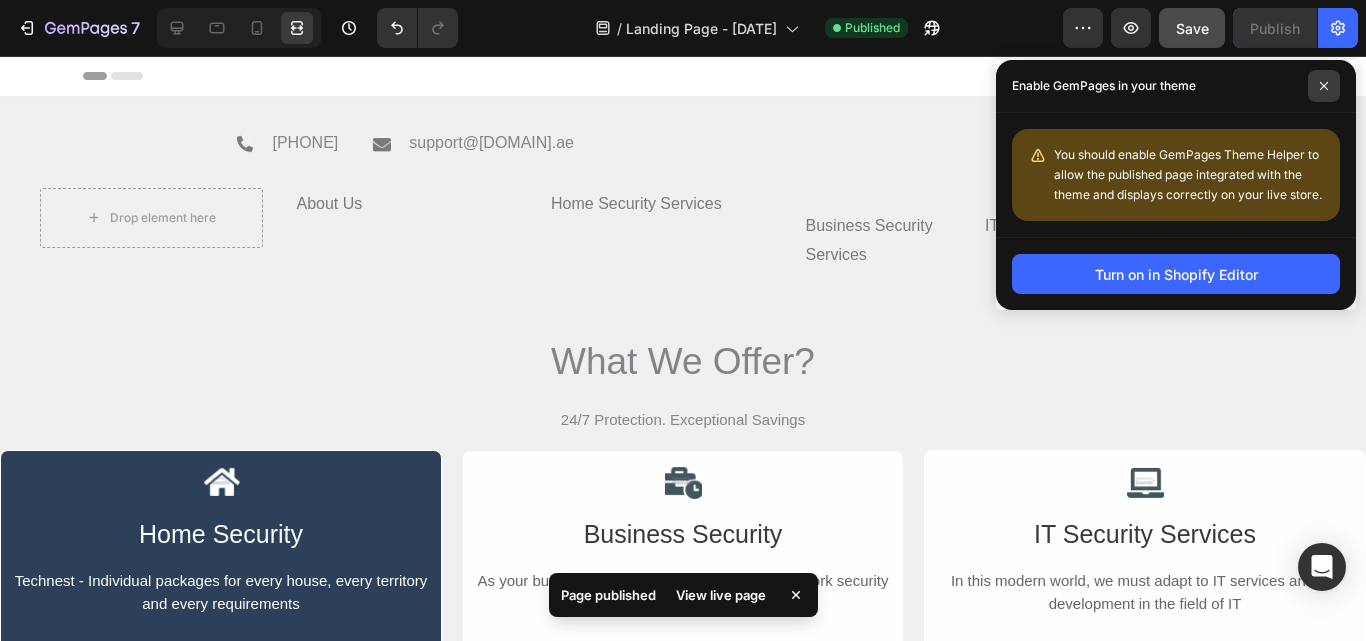 click 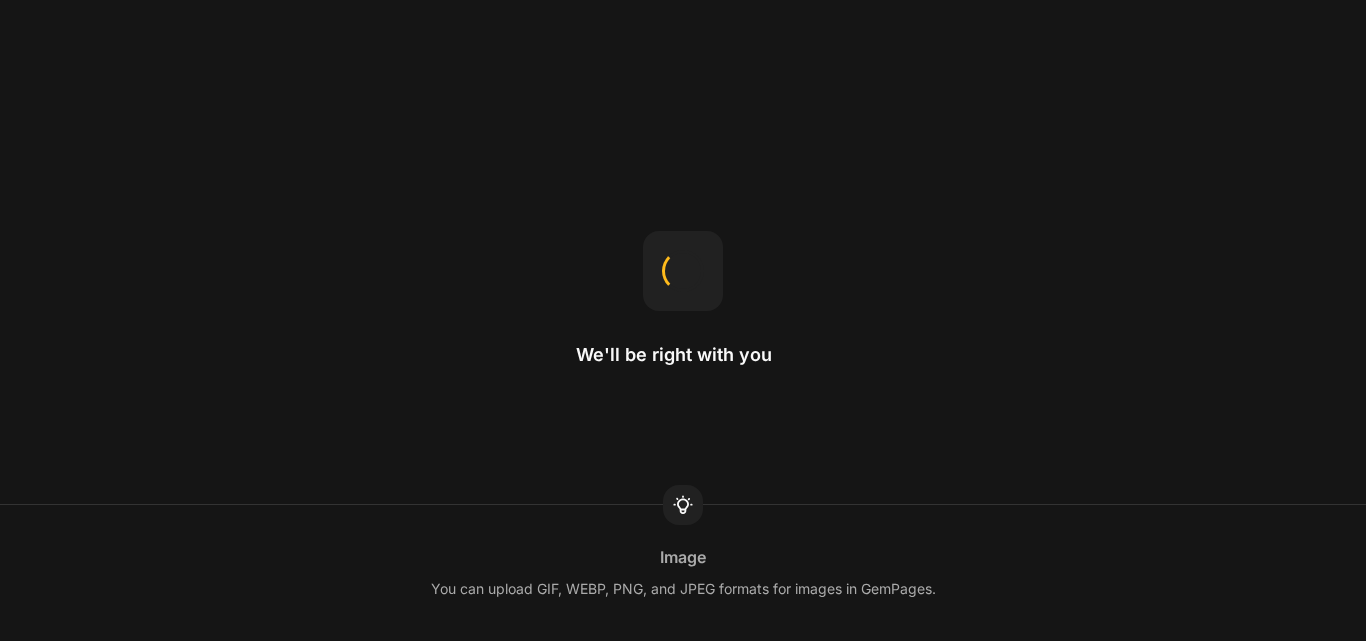 scroll, scrollTop: 0, scrollLeft: 0, axis: both 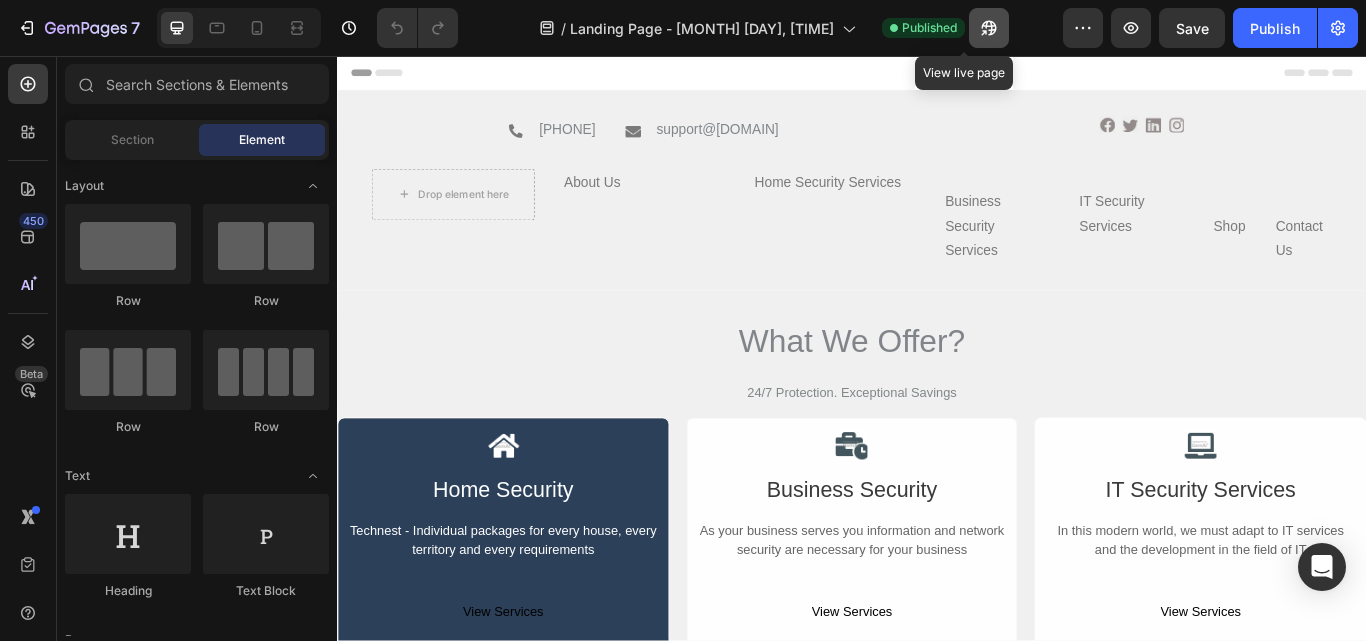 click 